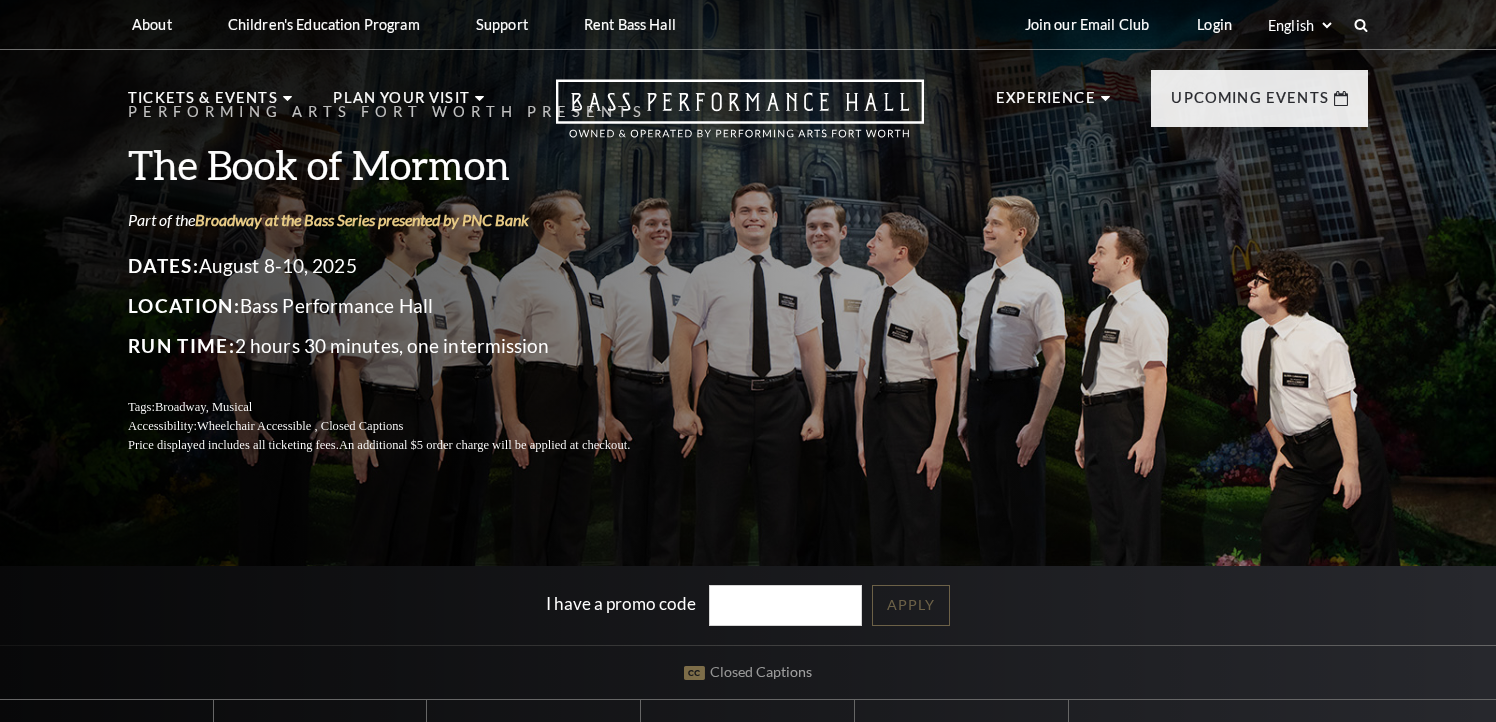 scroll, scrollTop: 0, scrollLeft: 0, axis: both 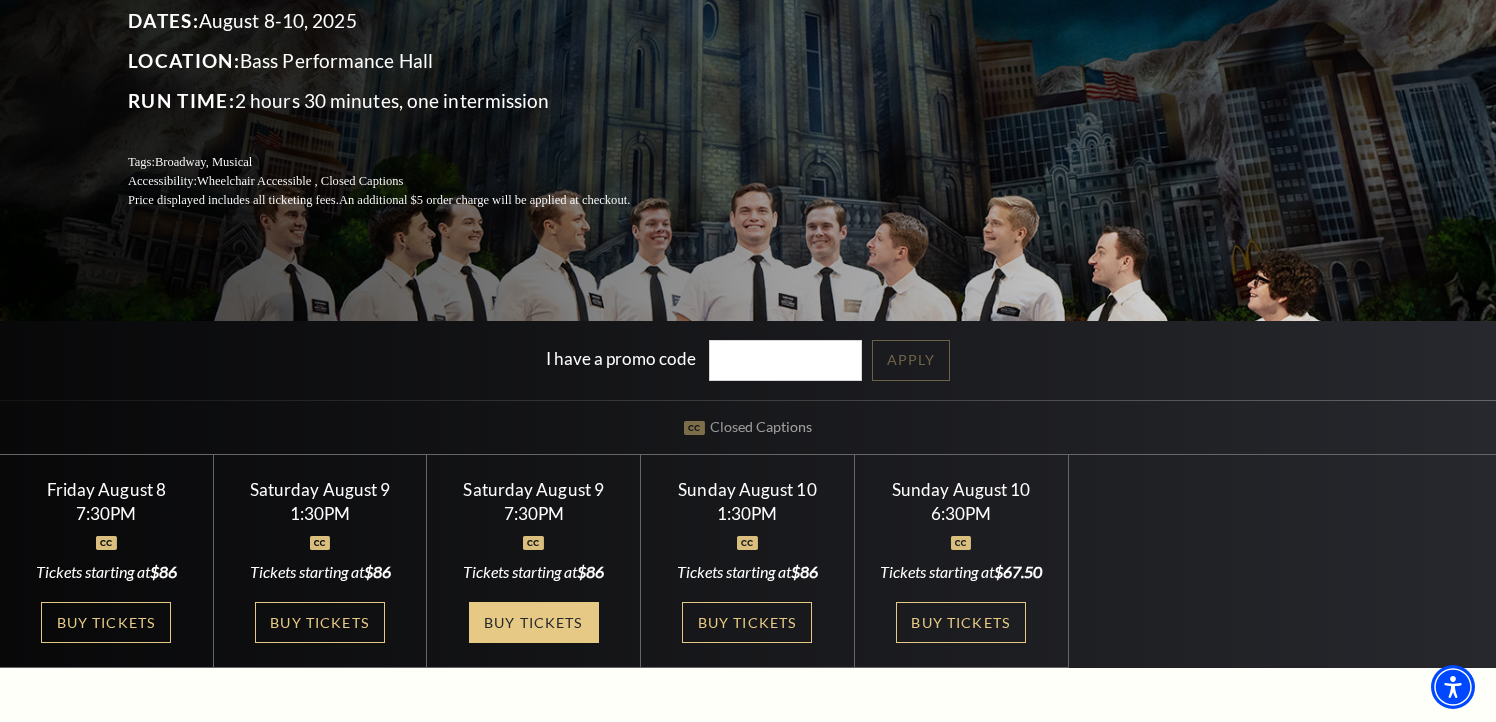 click on "Buy Tickets" at bounding box center [534, 622] 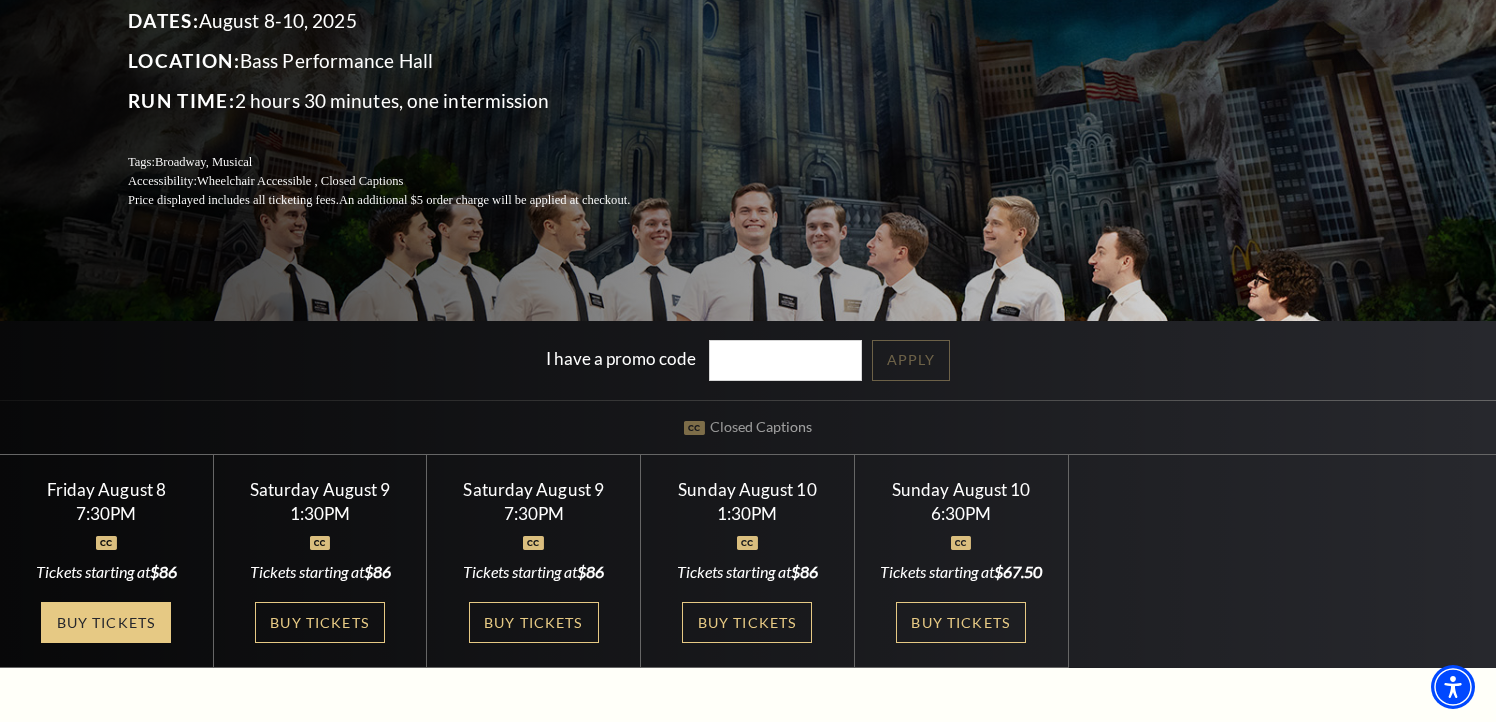 click on "Buy Tickets" at bounding box center (106, 622) 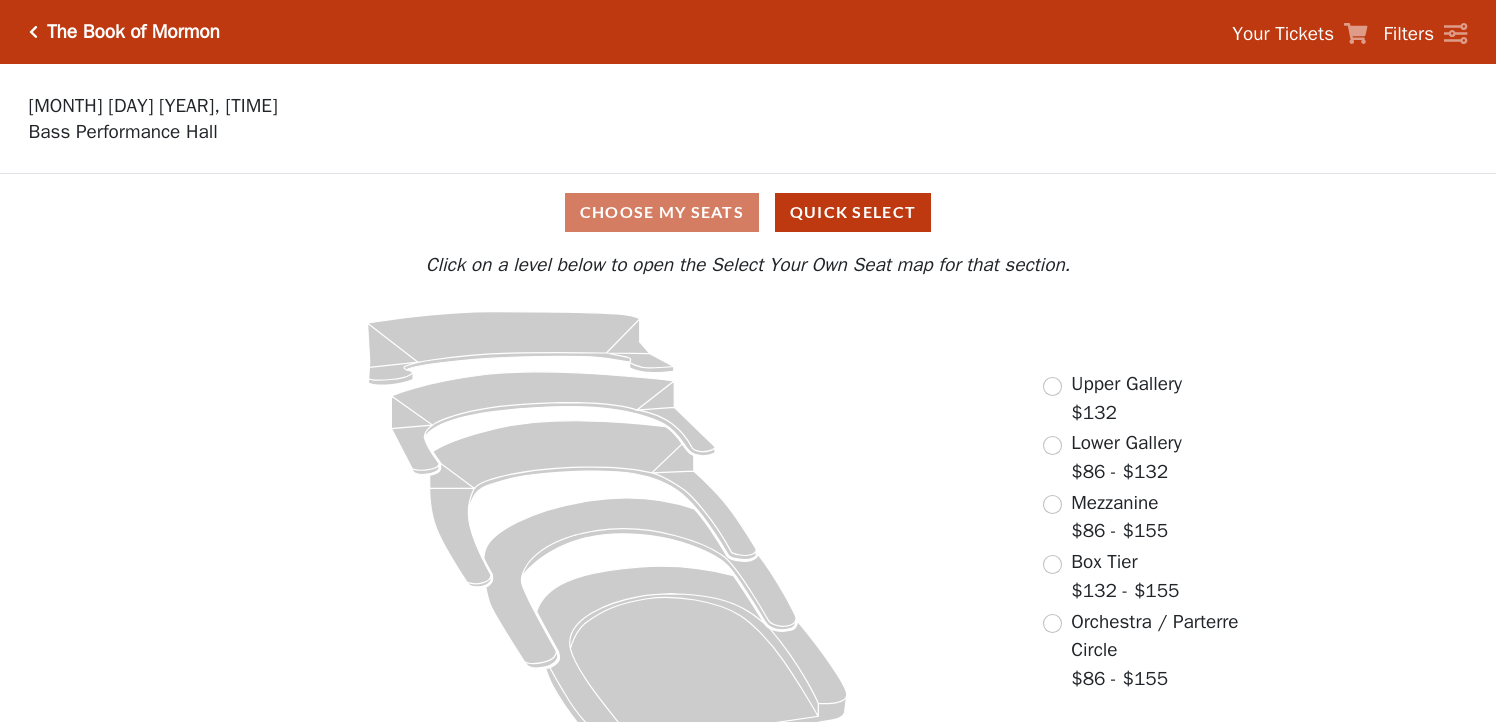 scroll, scrollTop: 0, scrollLeft: 0, axis: both 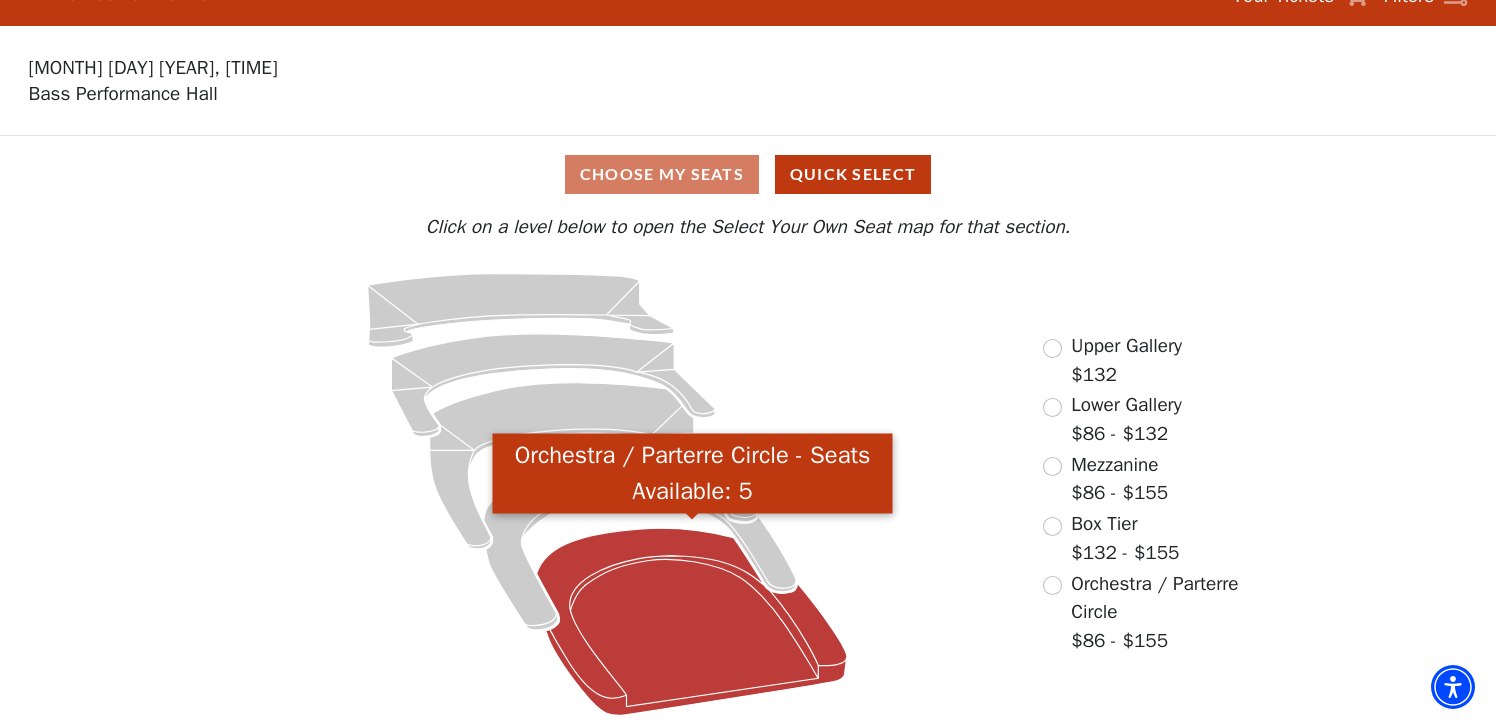 click 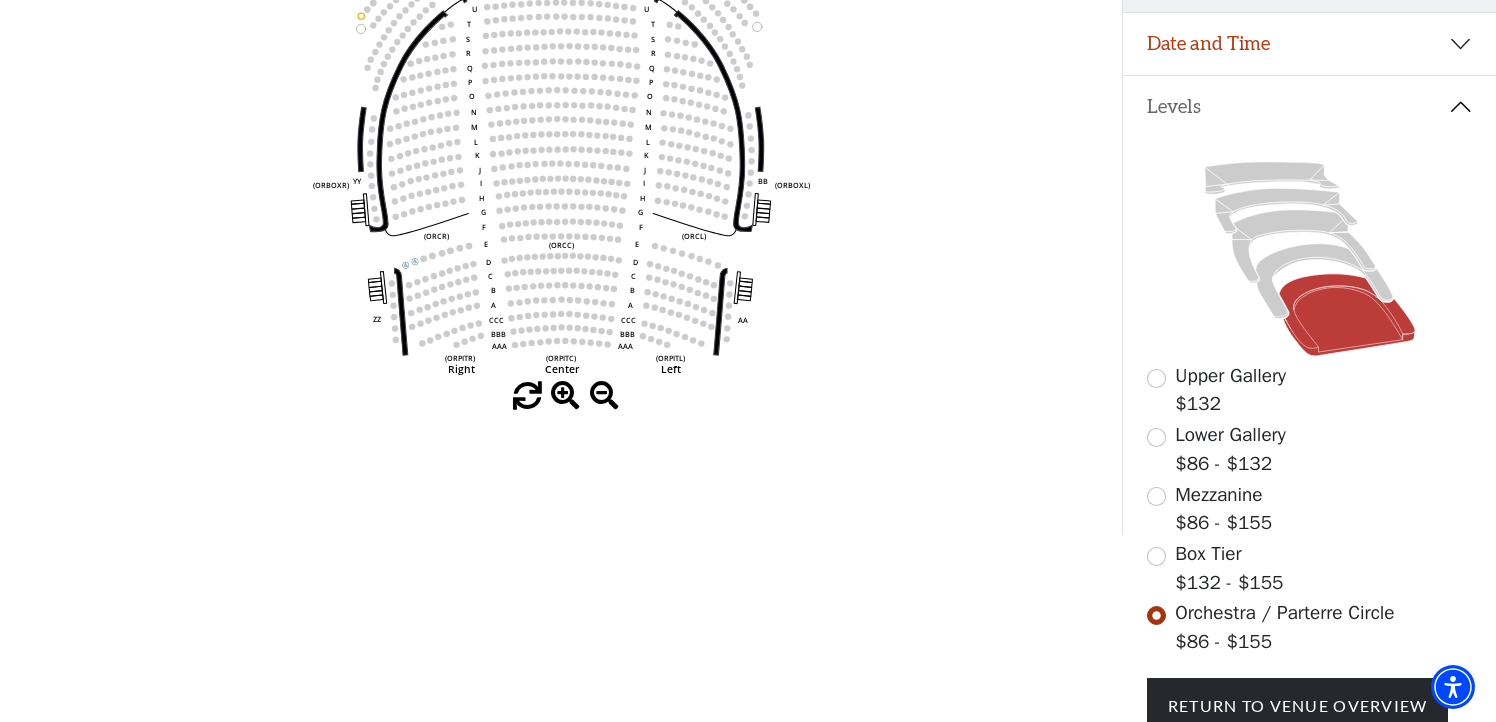 scroll, scrollTop: 349, scrollLeft: 0, axis: vertical 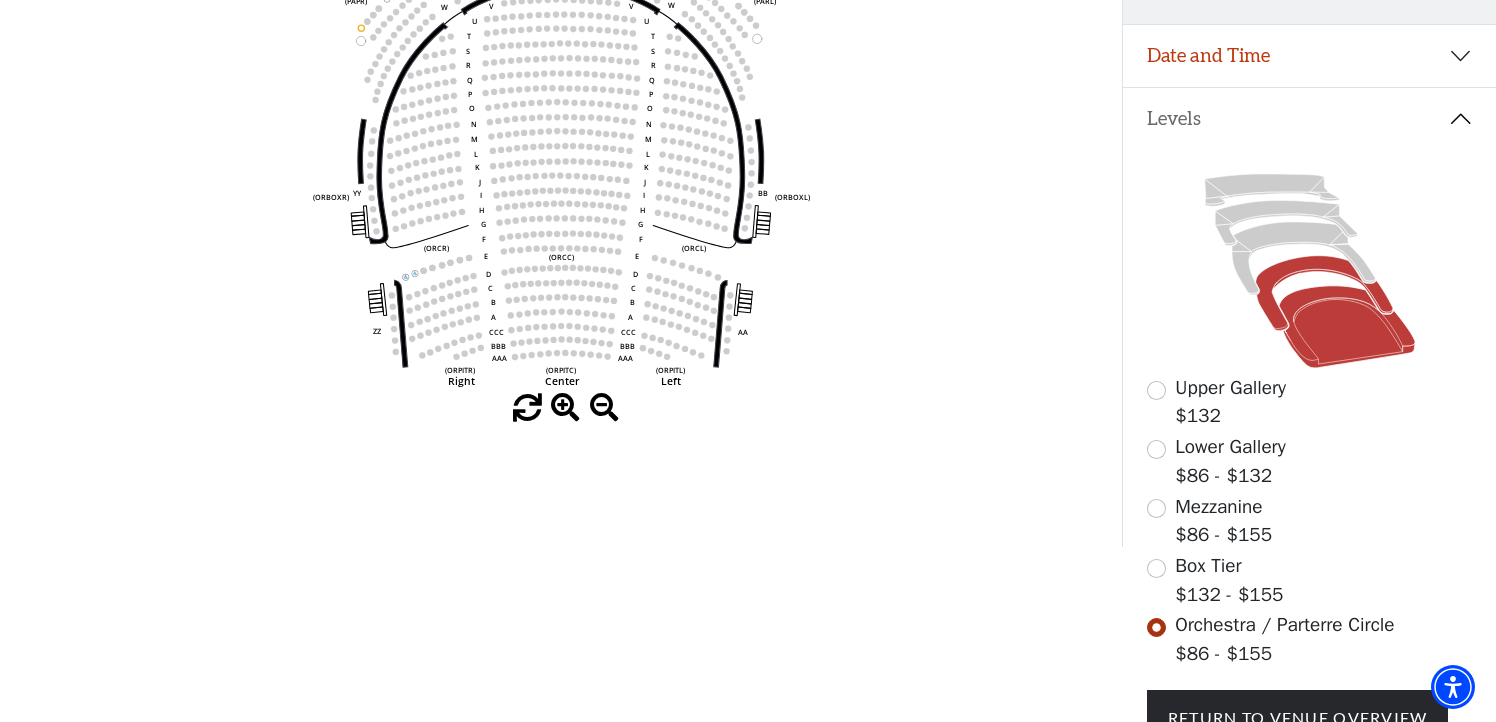 click 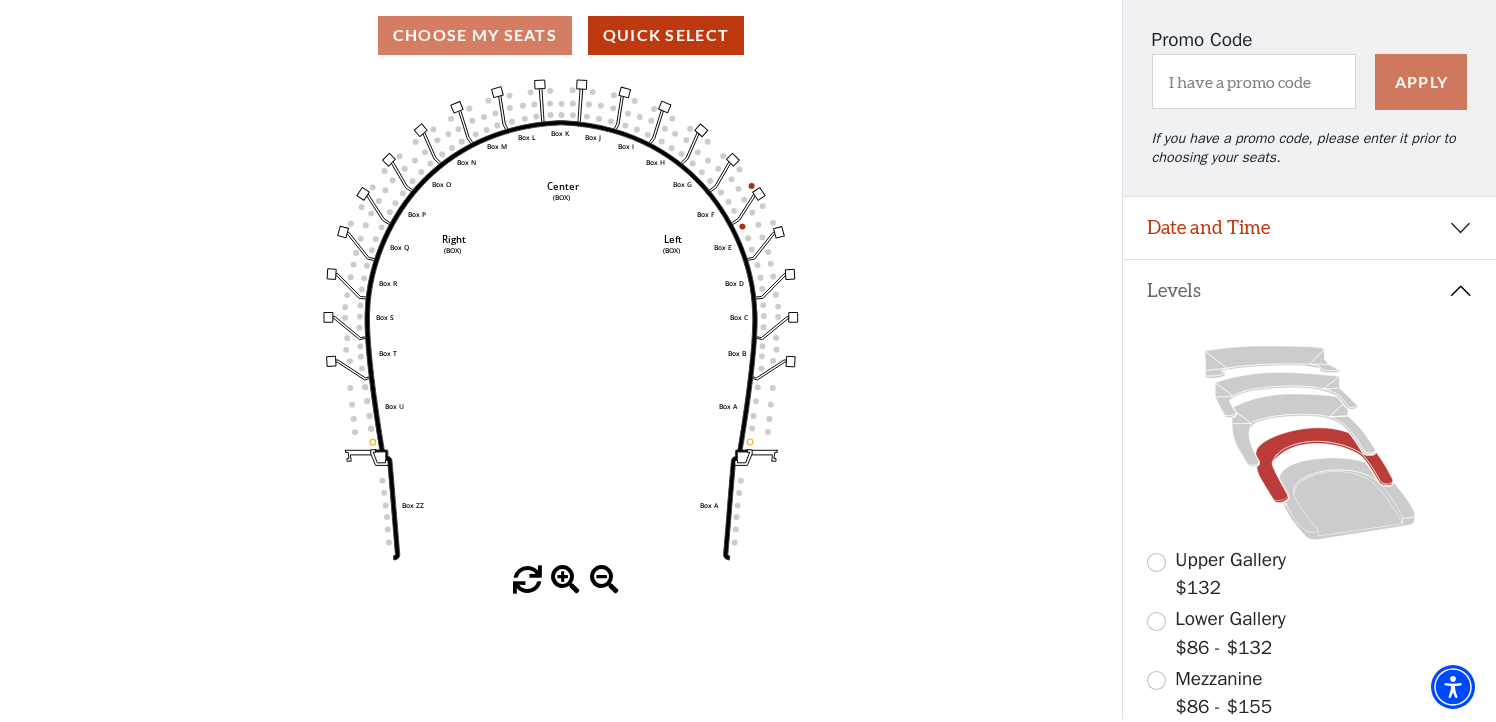 scroll, scrollTop: 176, scrollLeft: 0, axis: vertical 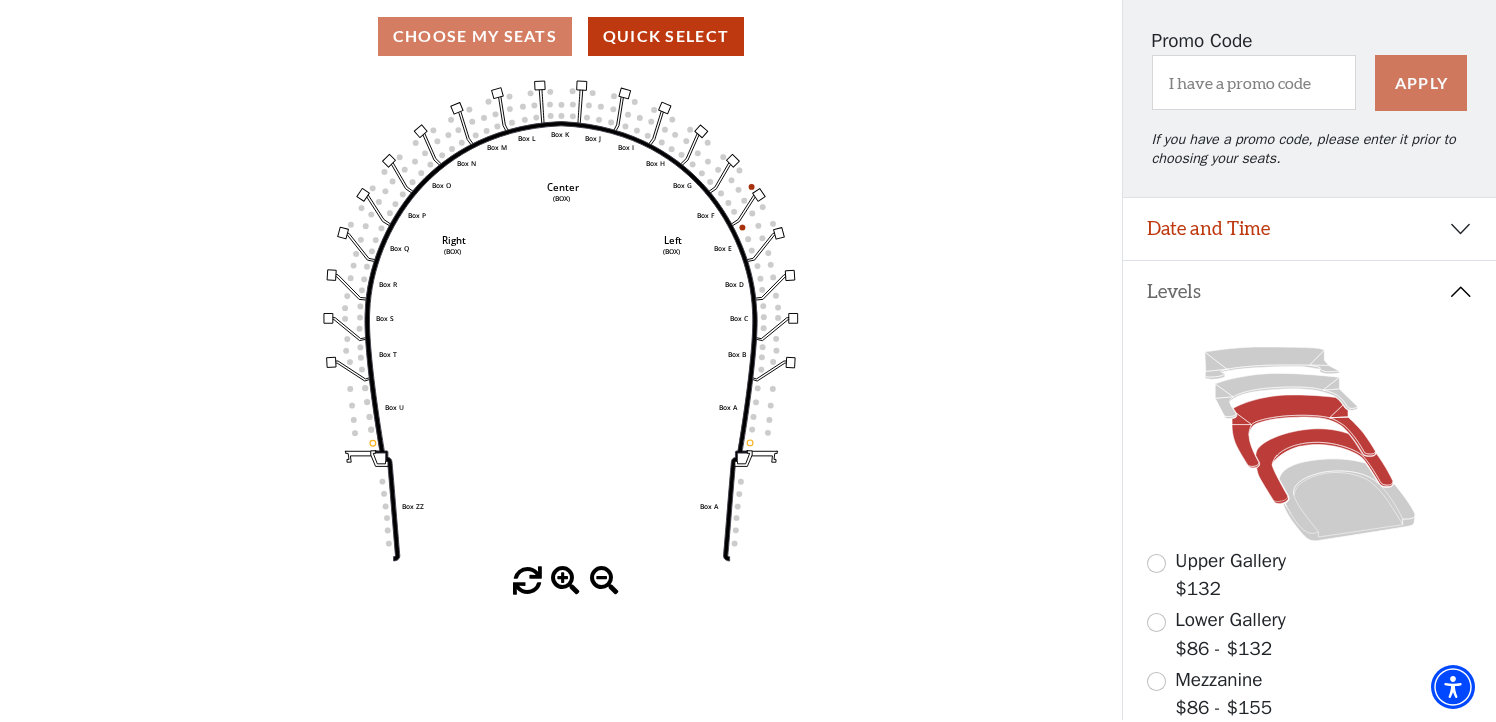 click 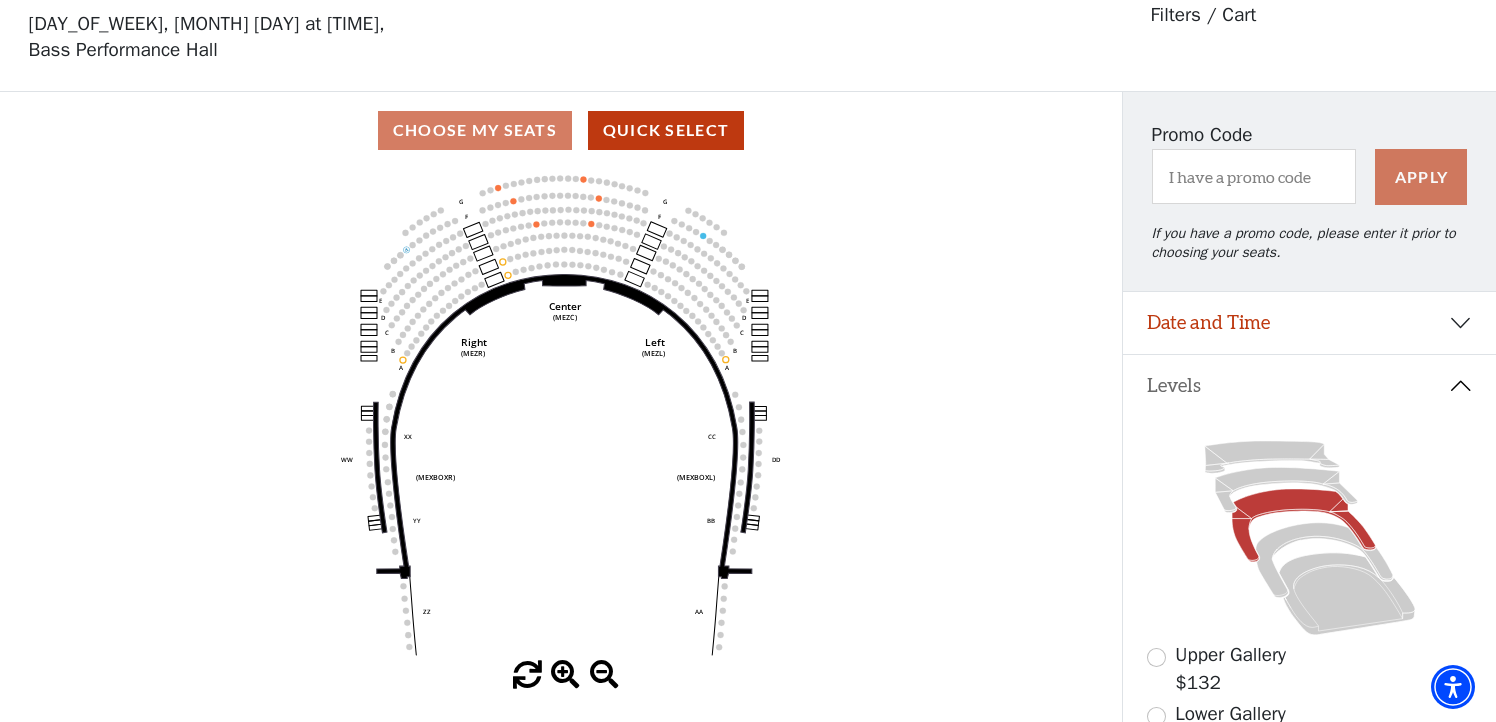 scroll, scrollTop: 92, scrollLeft: 0, axis: vertical 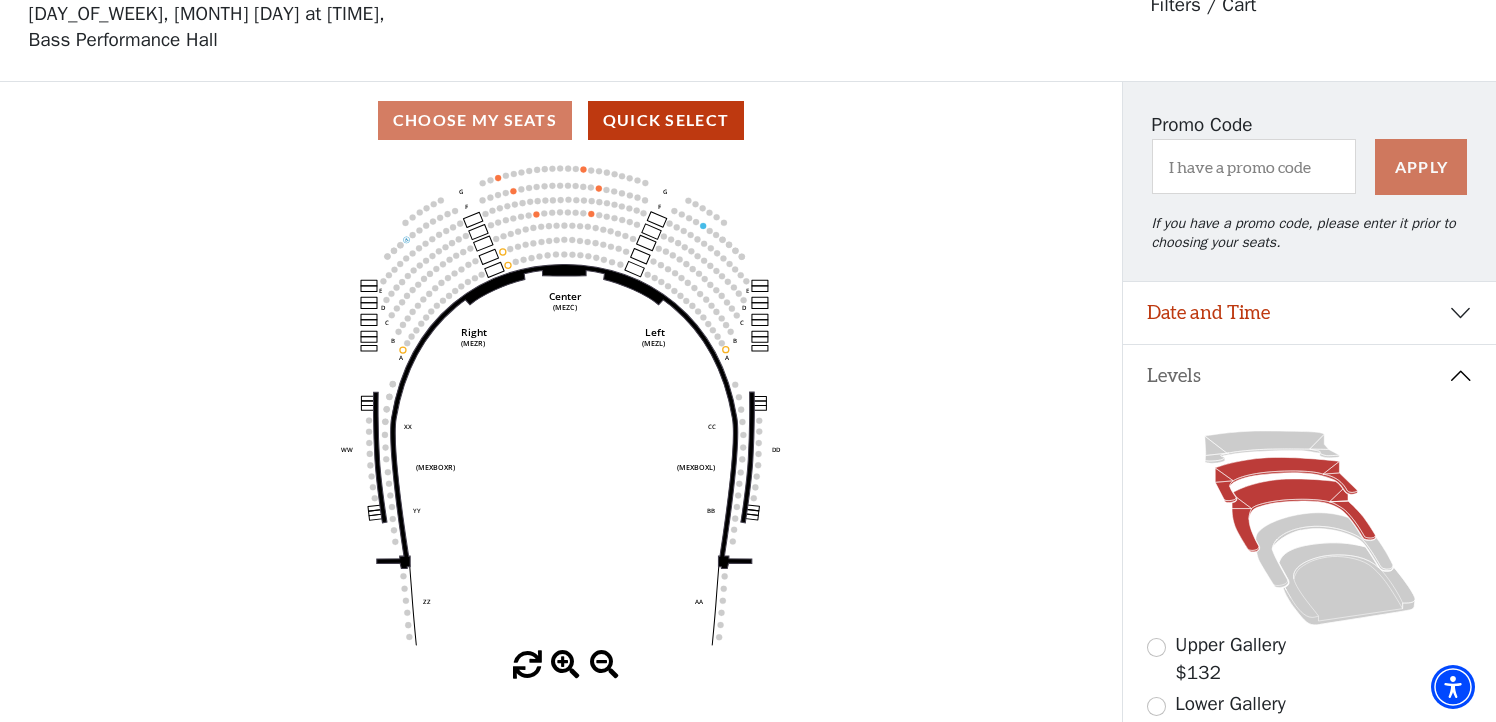 click 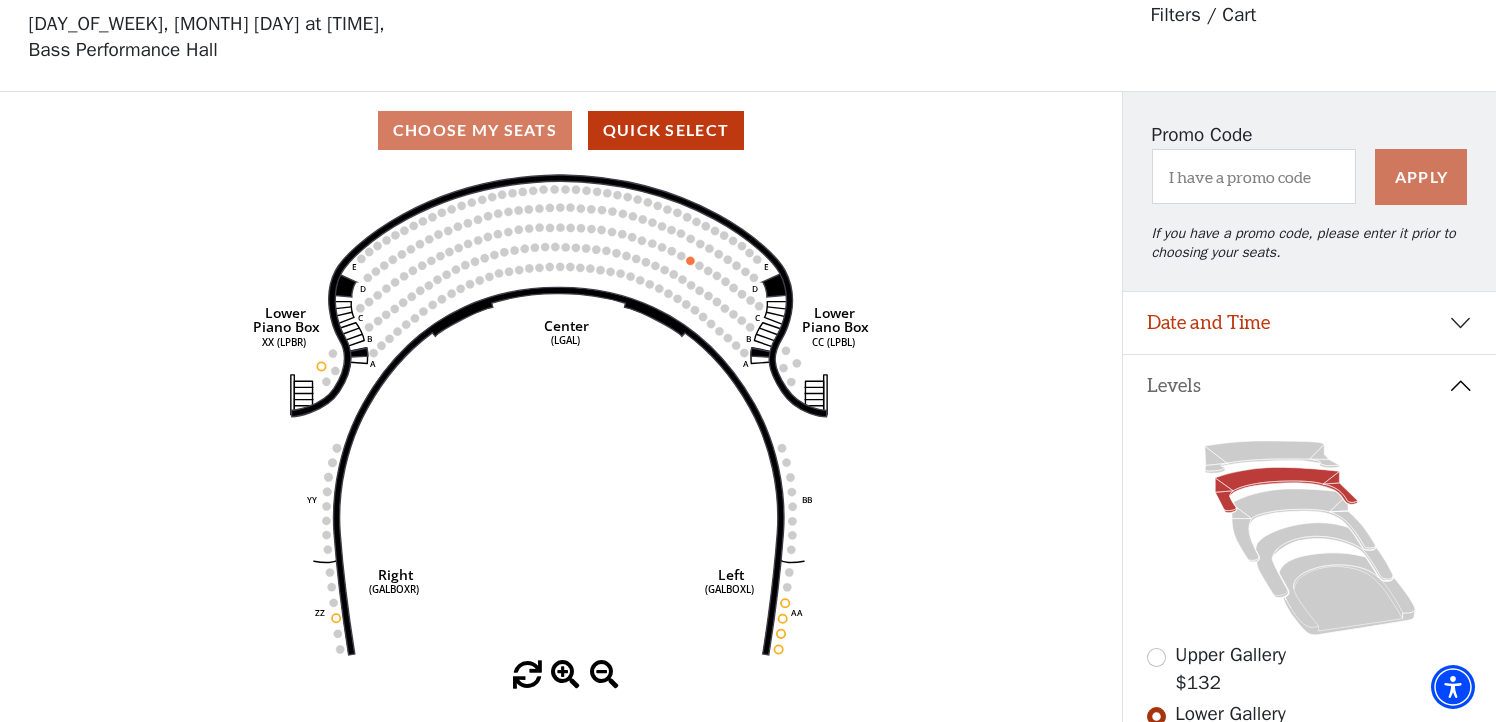 scroll, scrollTop: 92, scrollLeft: 0, axis: vertical 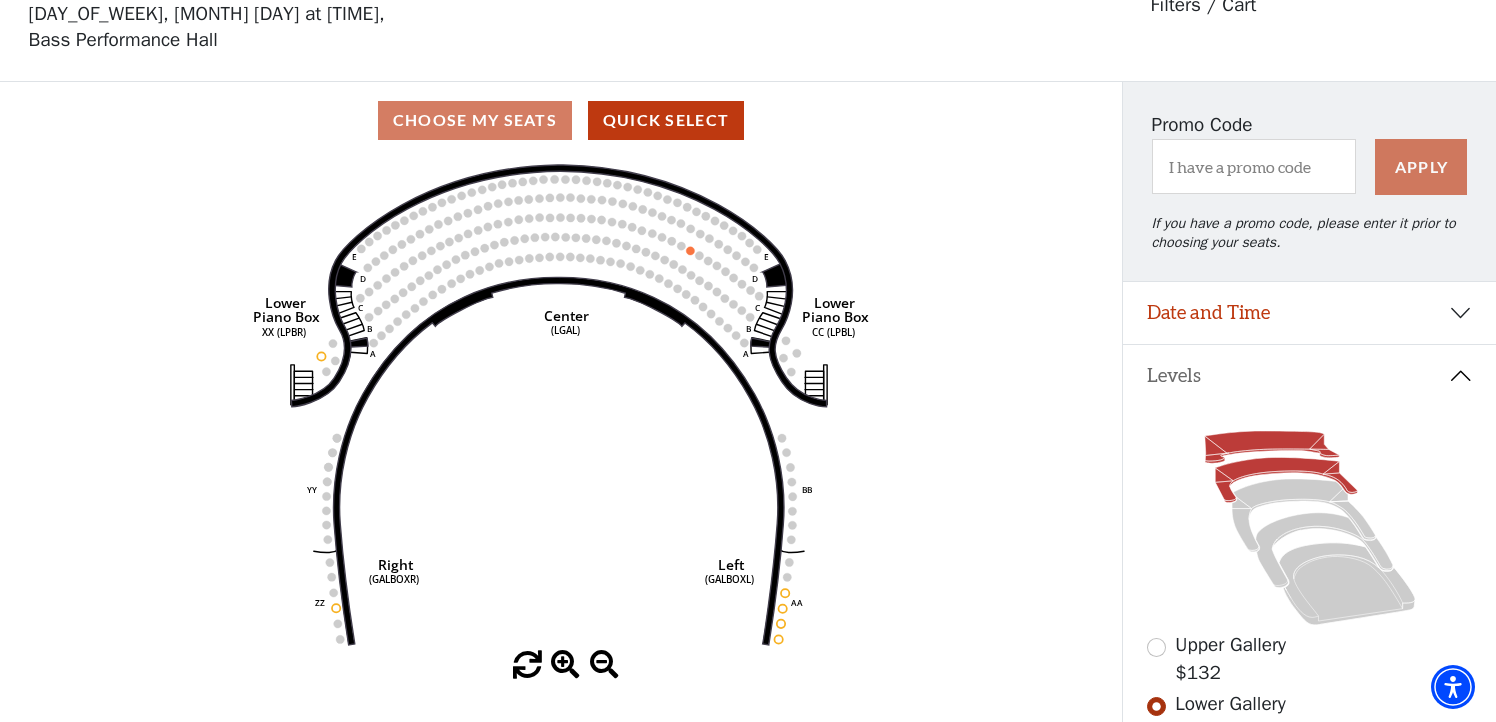 click 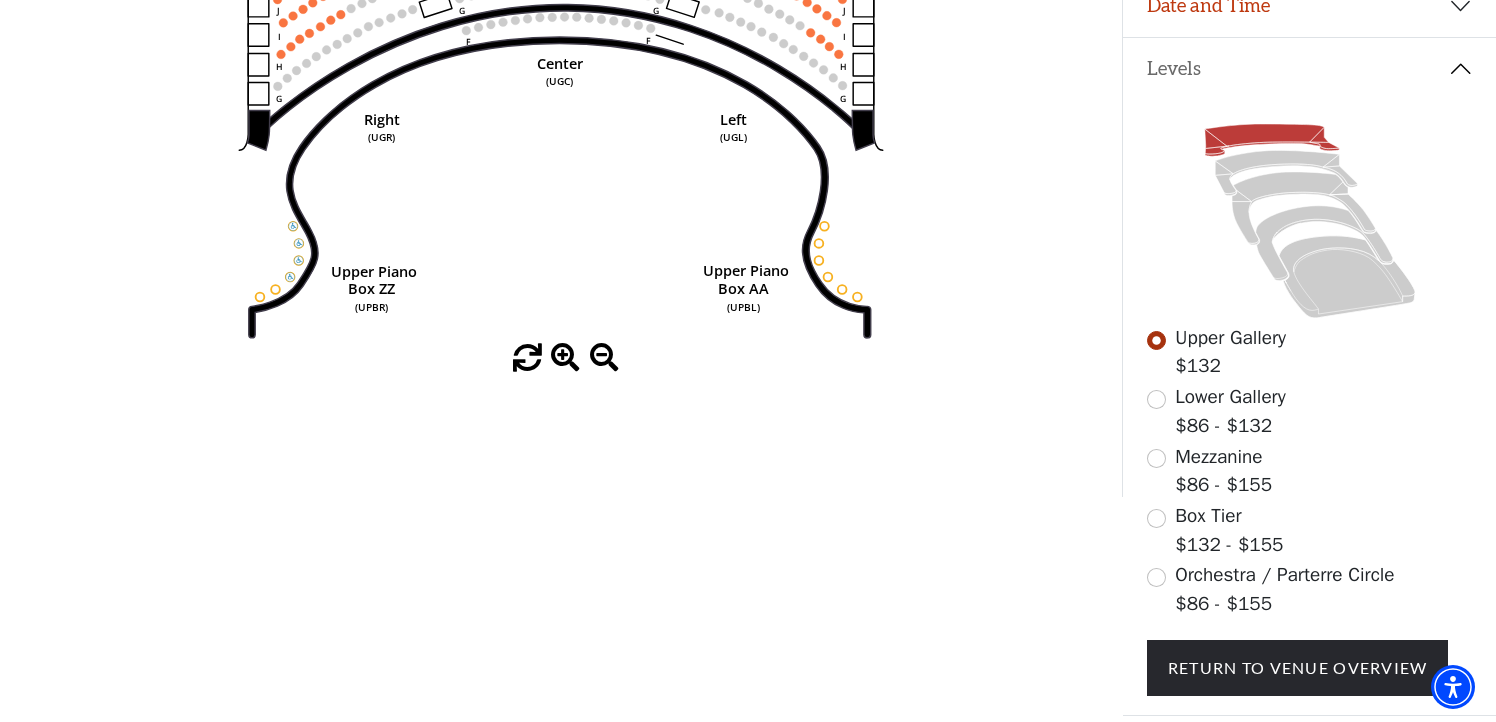 scroll, scrollTop: 400, scrollLeft: 0, axis: vertical 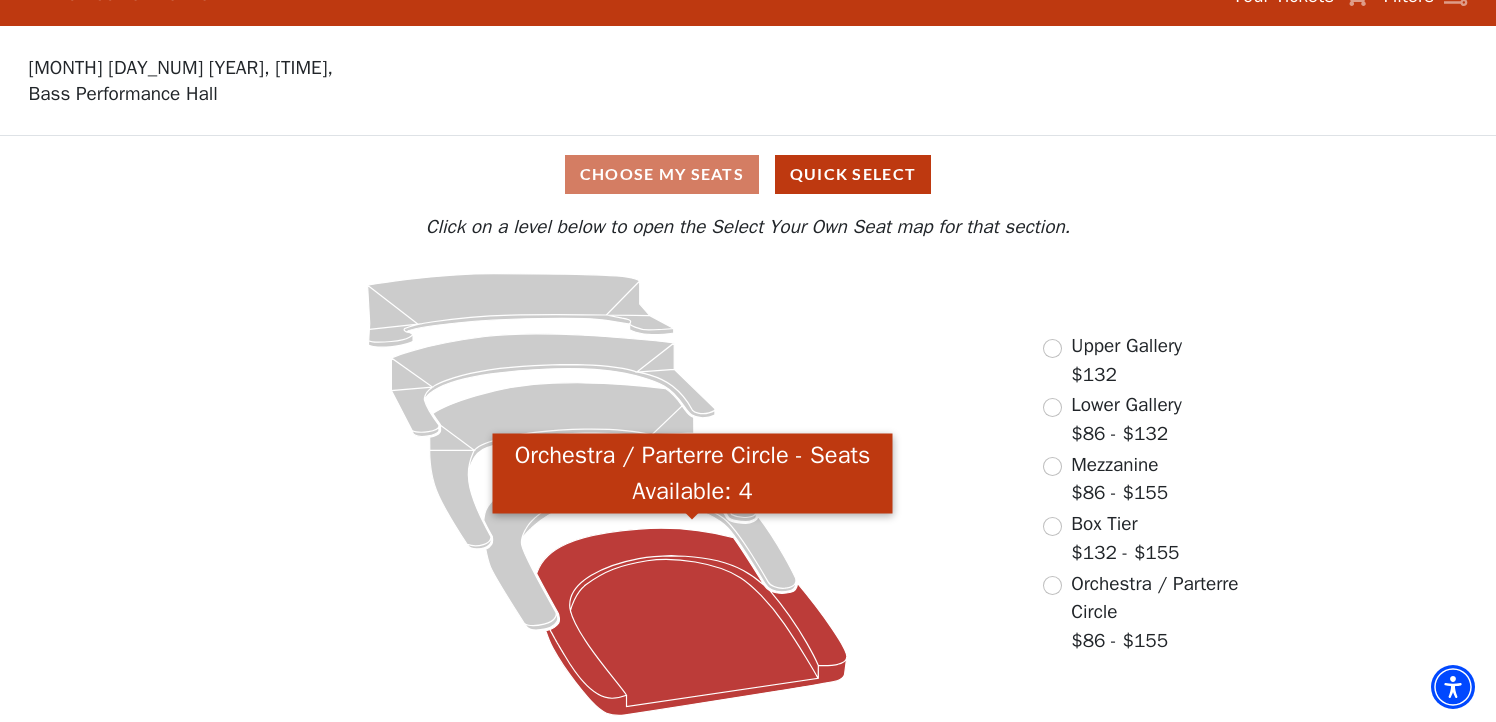 click 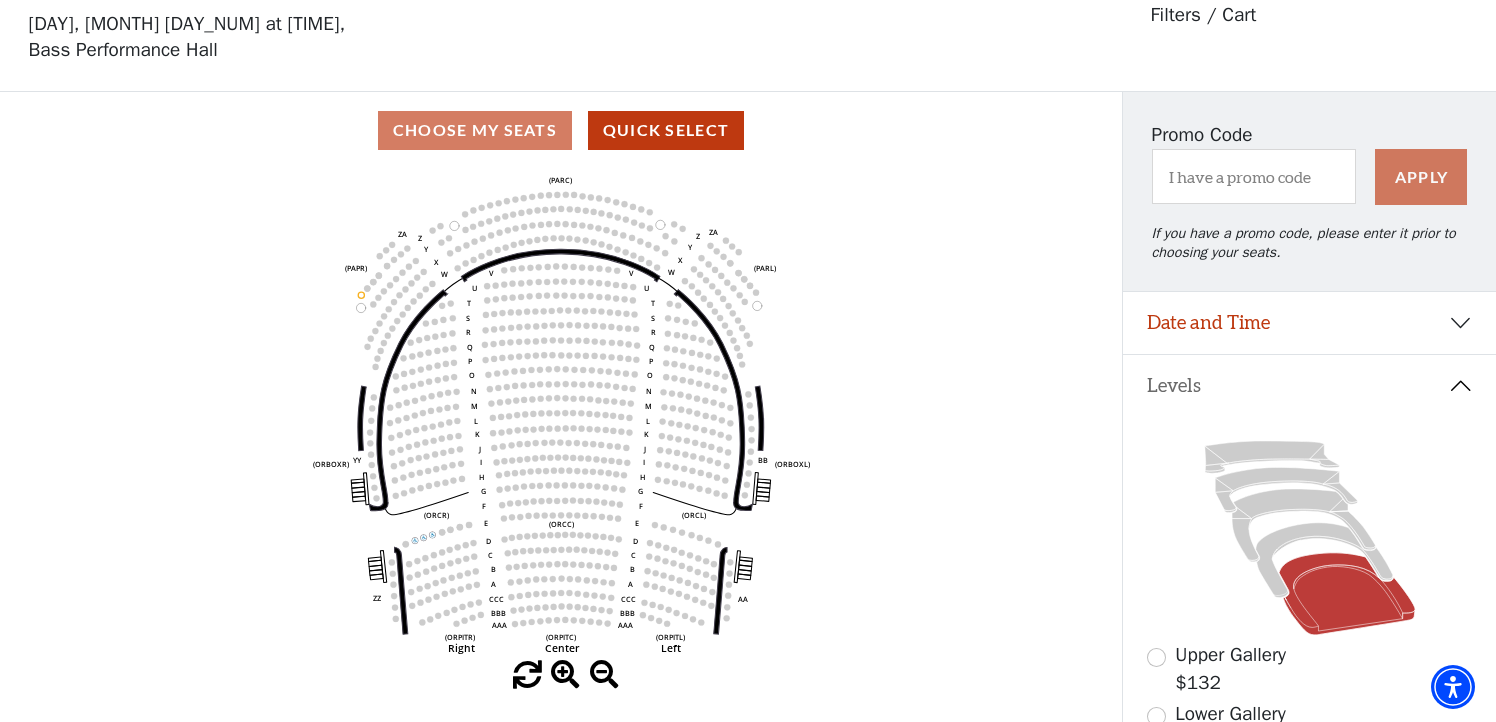 scroll, scrollTop: 92, scrollLeft: 0, axis: vertical 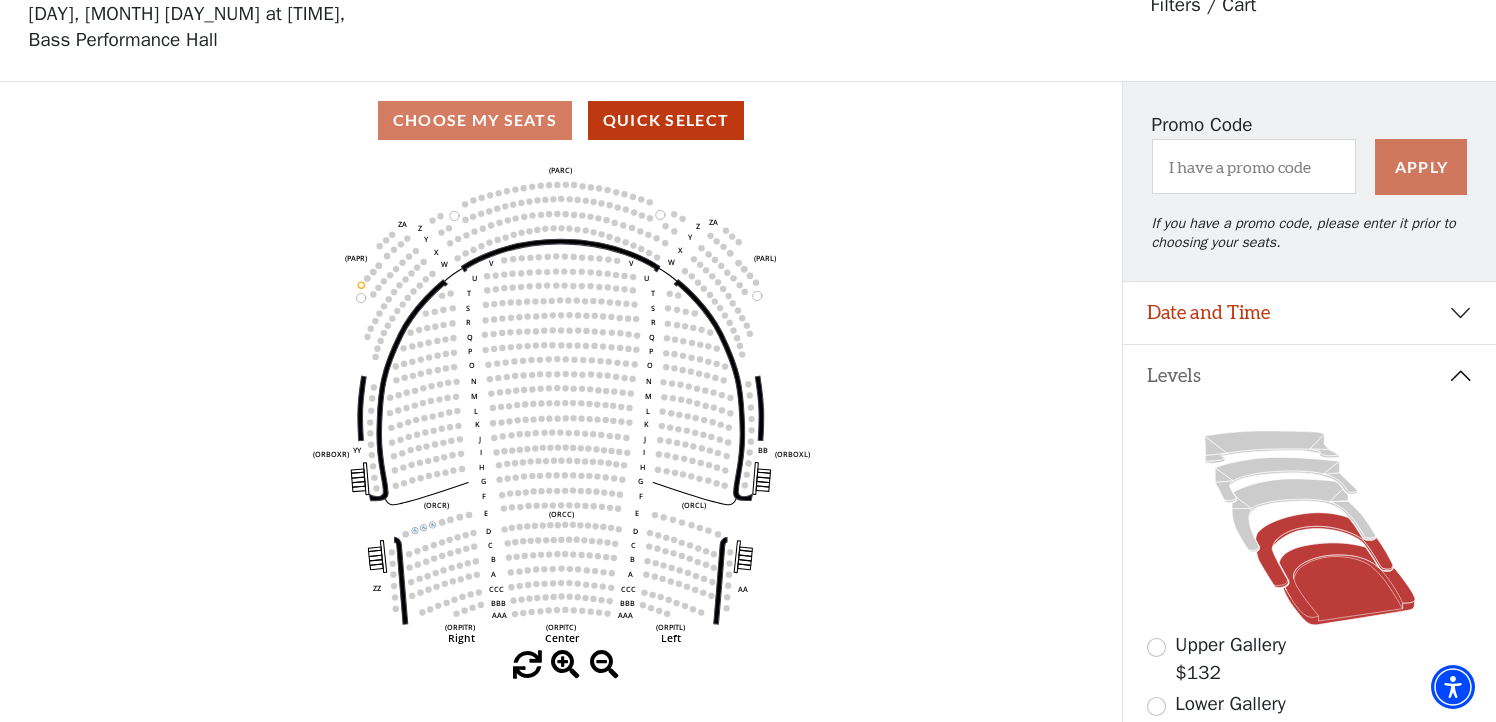 click 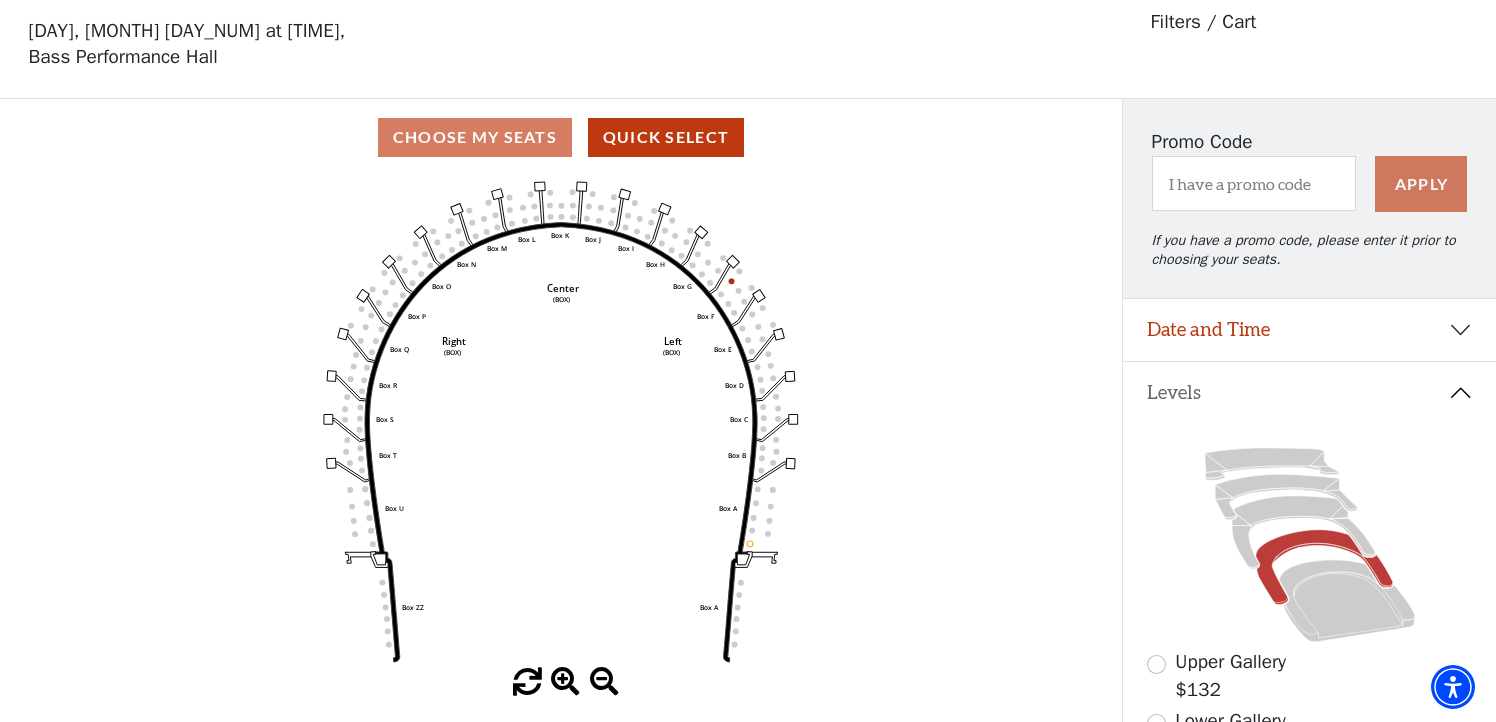 scroll, scrollTop: 92, scrollLeft: 0, axis: vertical 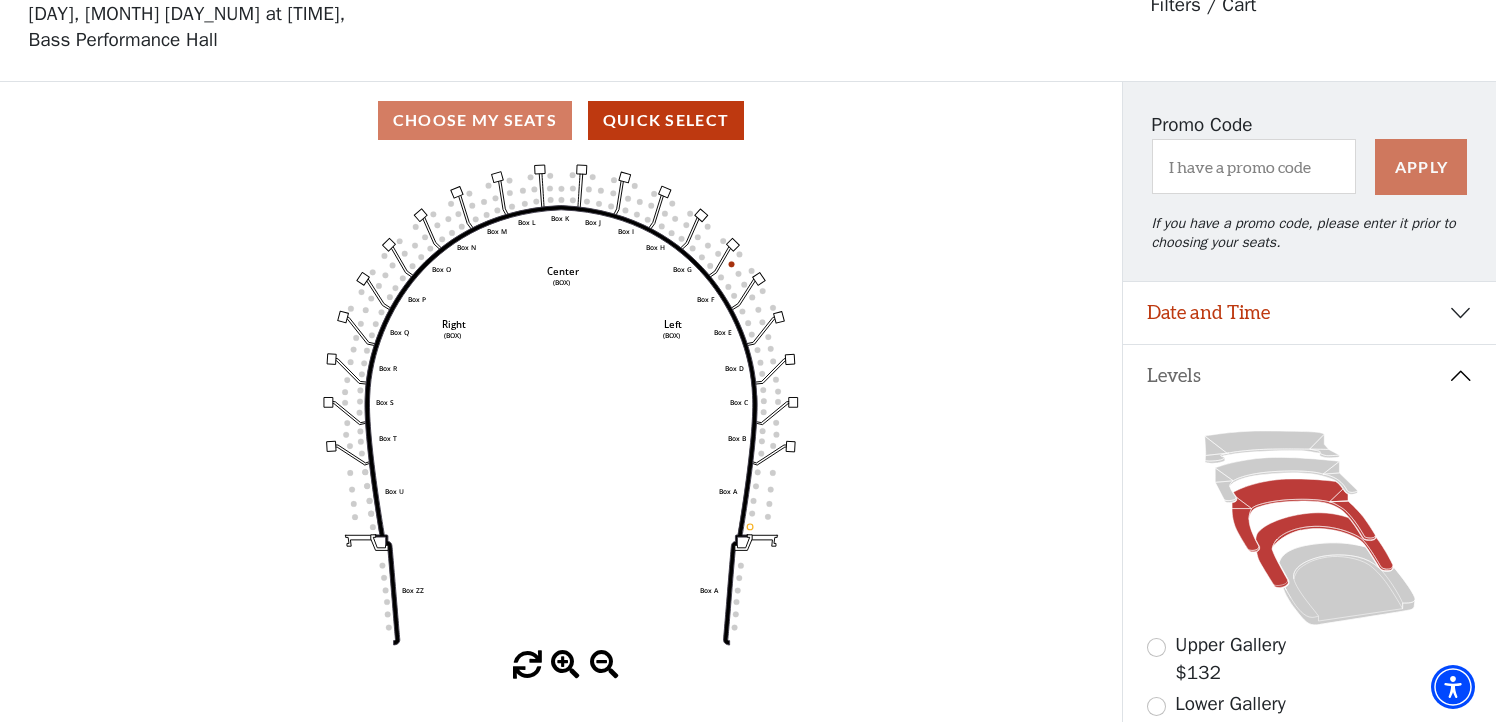 click 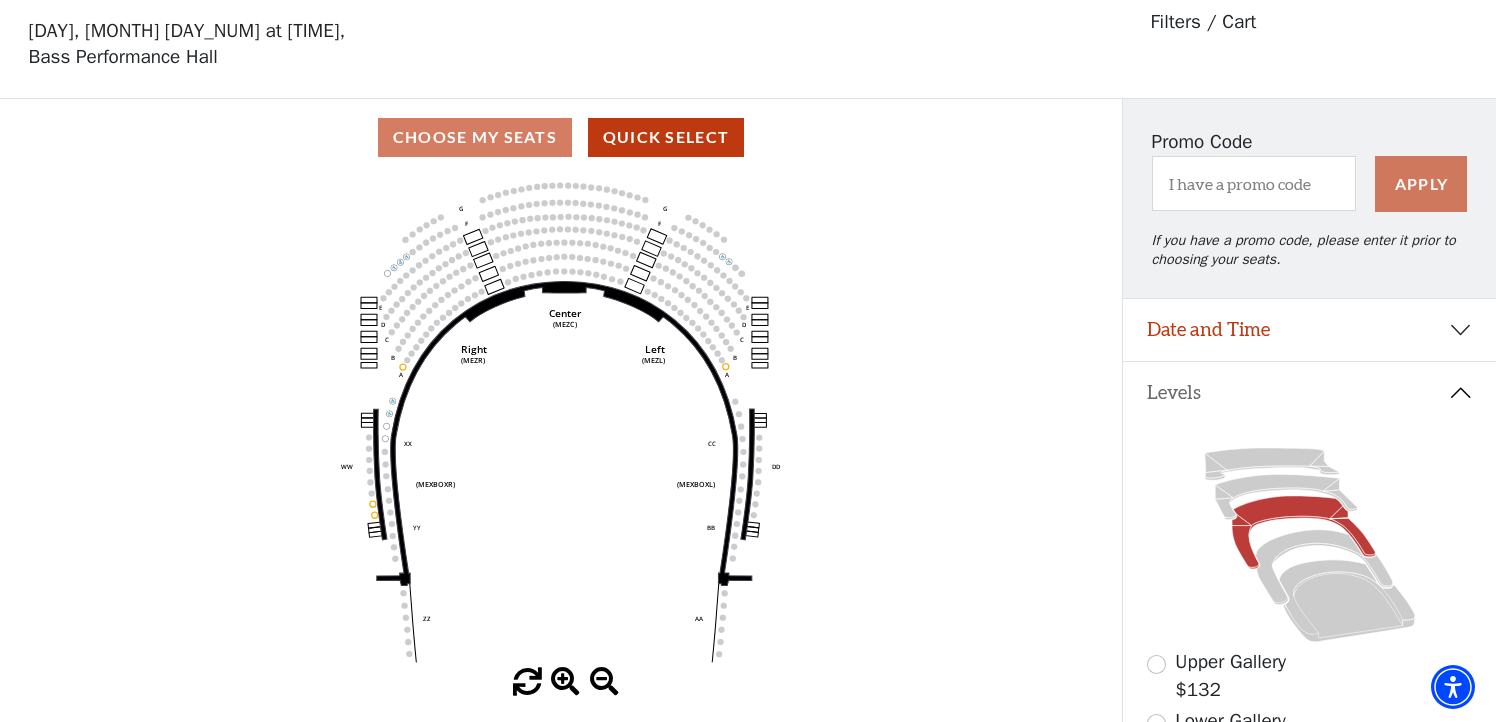 scroll, scrollTop: 92, scrollLeft: 0, axis: vertical 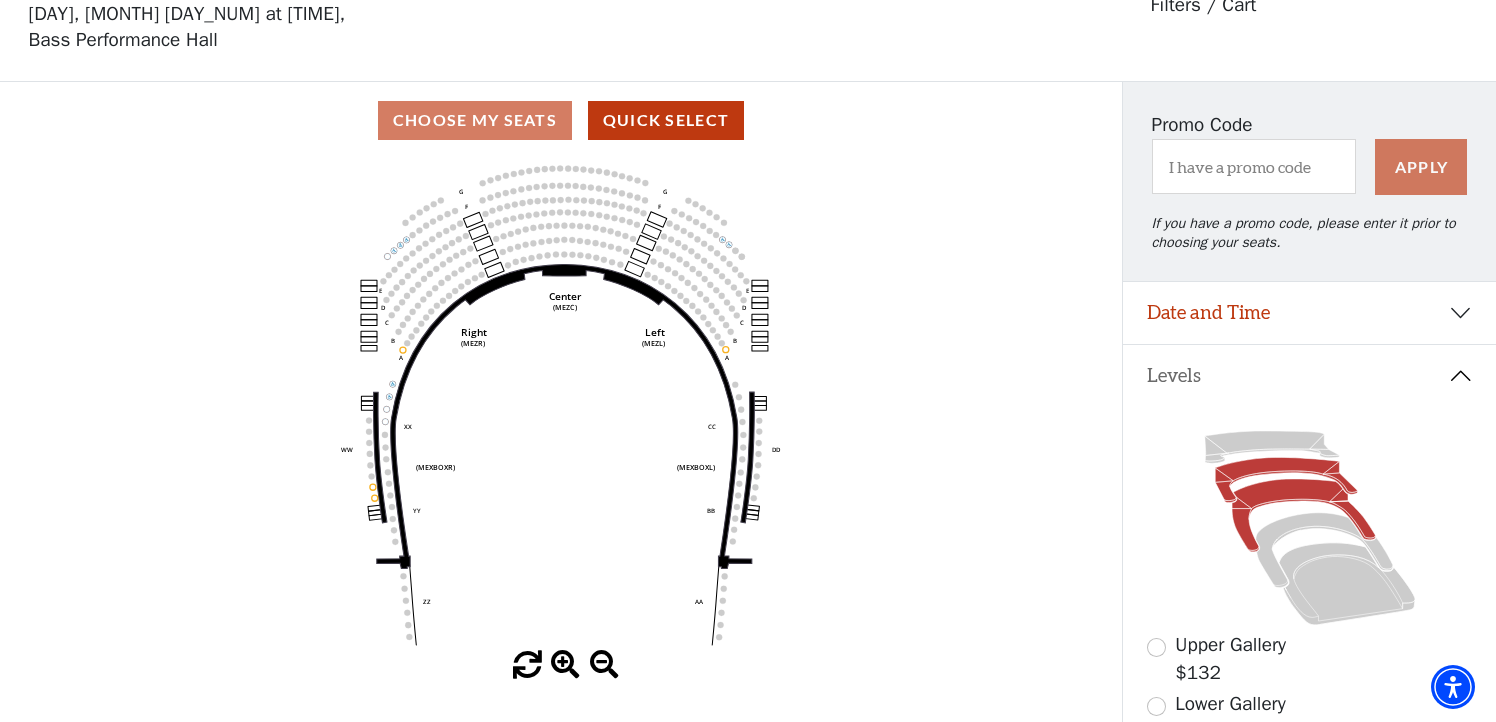 click 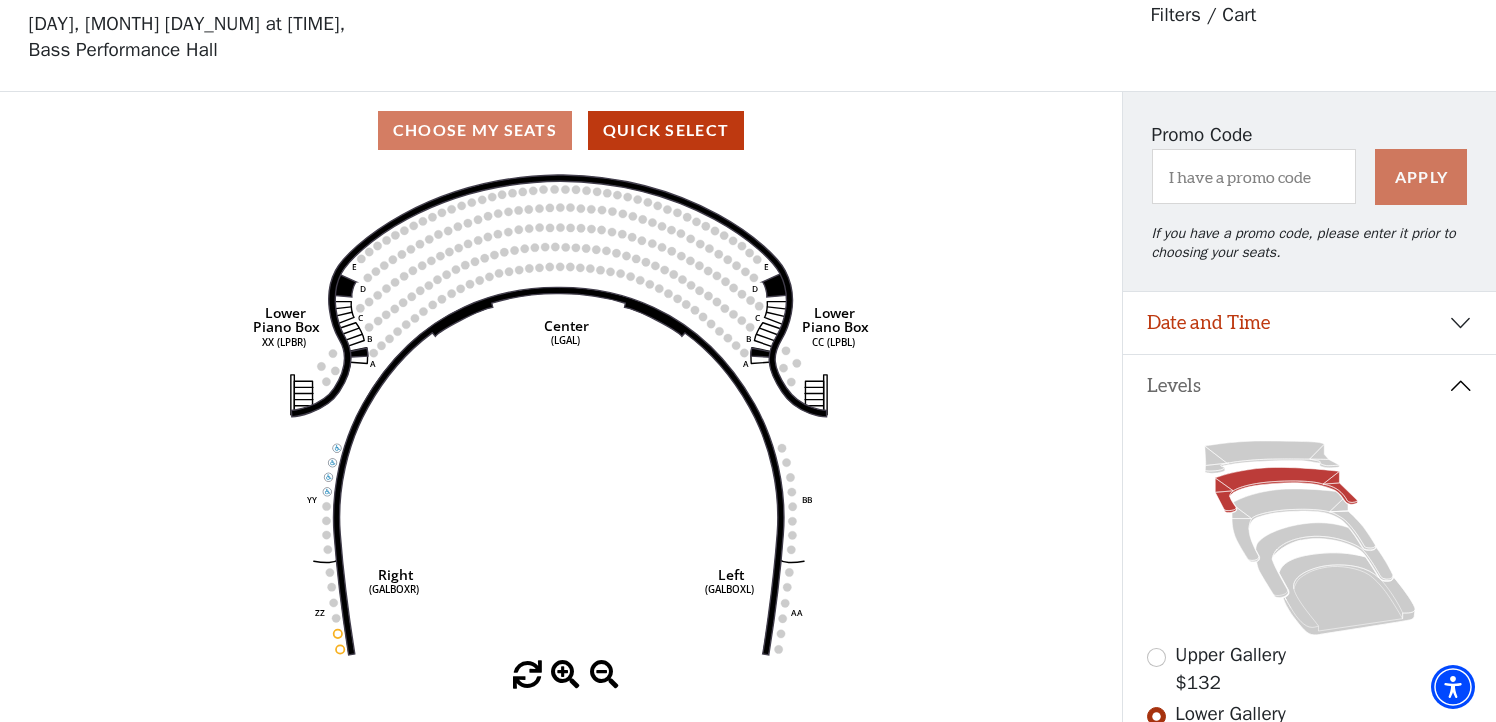 scroll, scrollTop: 92, scrollLeft: 0, axis: vertical 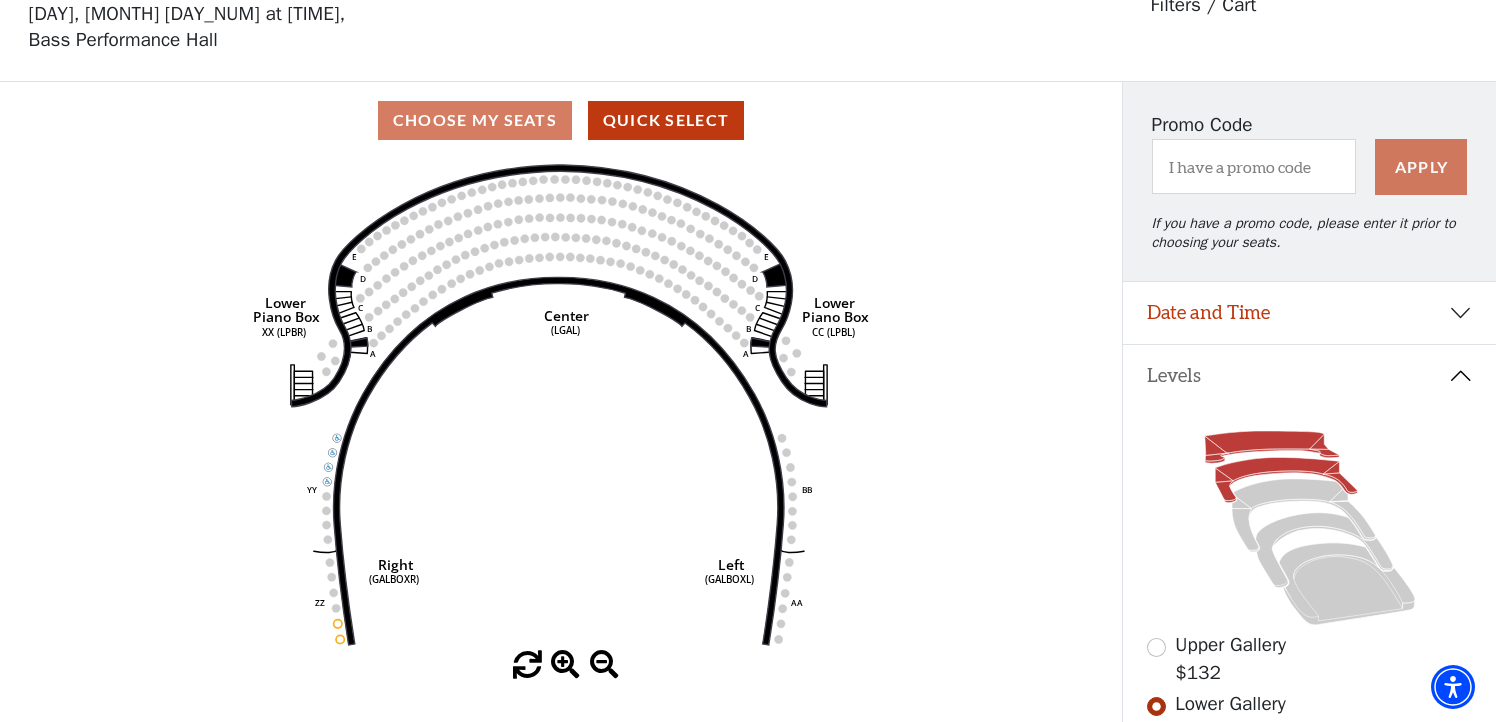 click 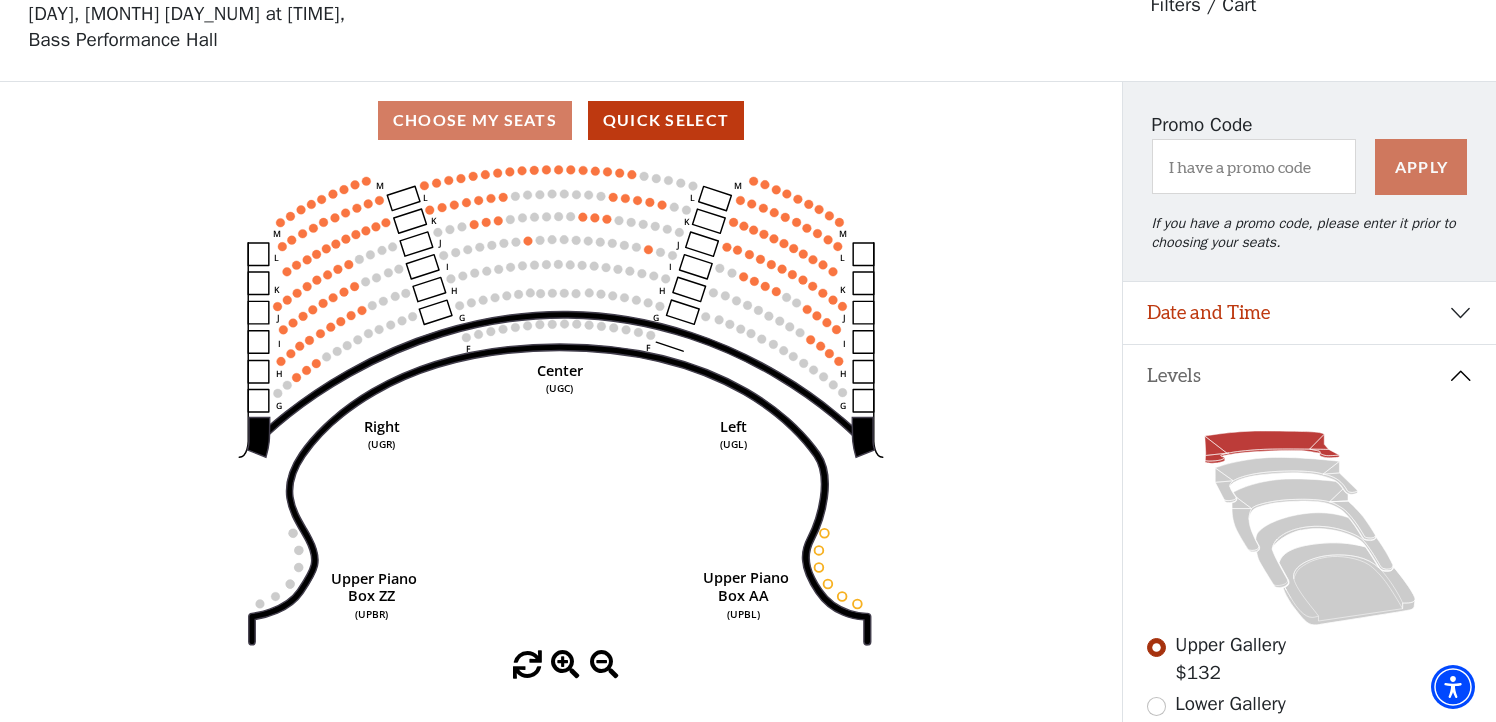 scroll, scrollTop: 0, scrollLeft: 0, axis: both 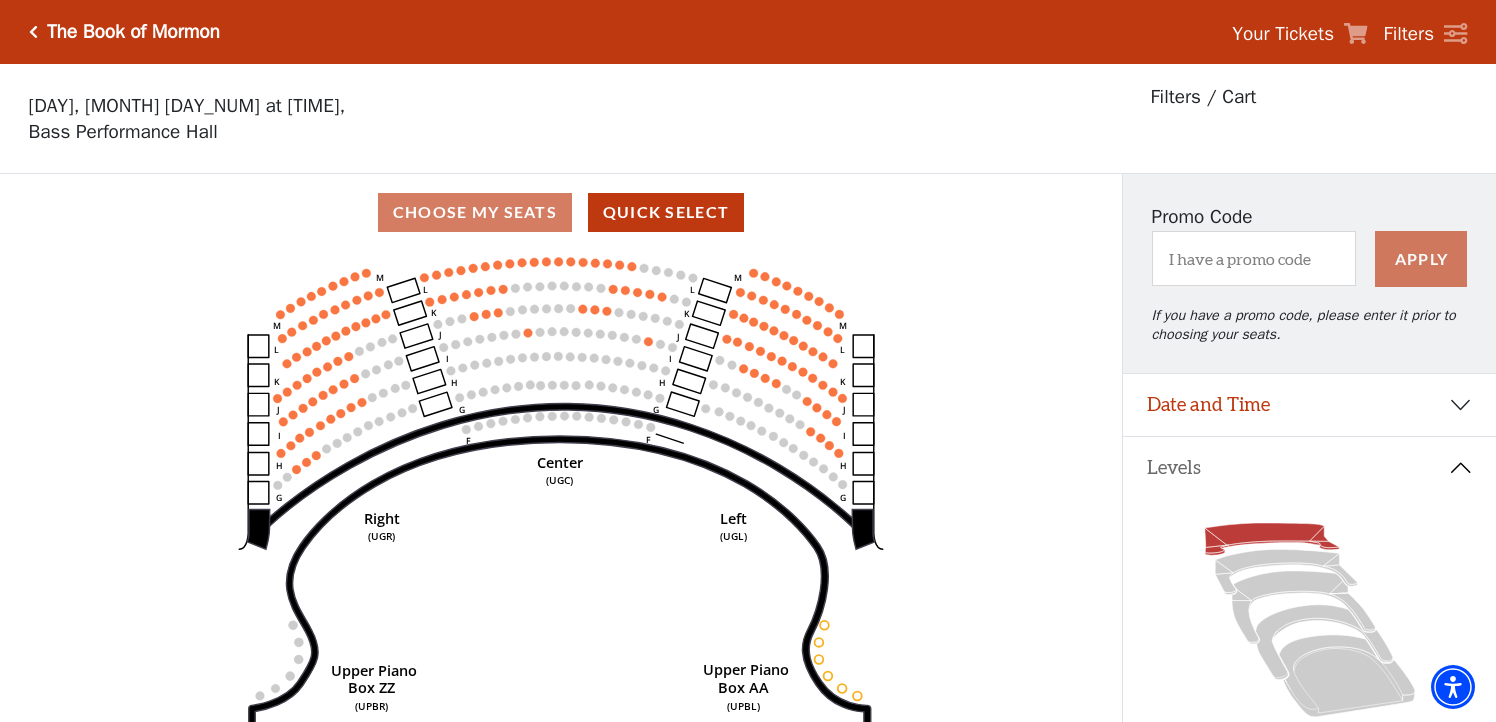 click at bounding box center (33, 32) 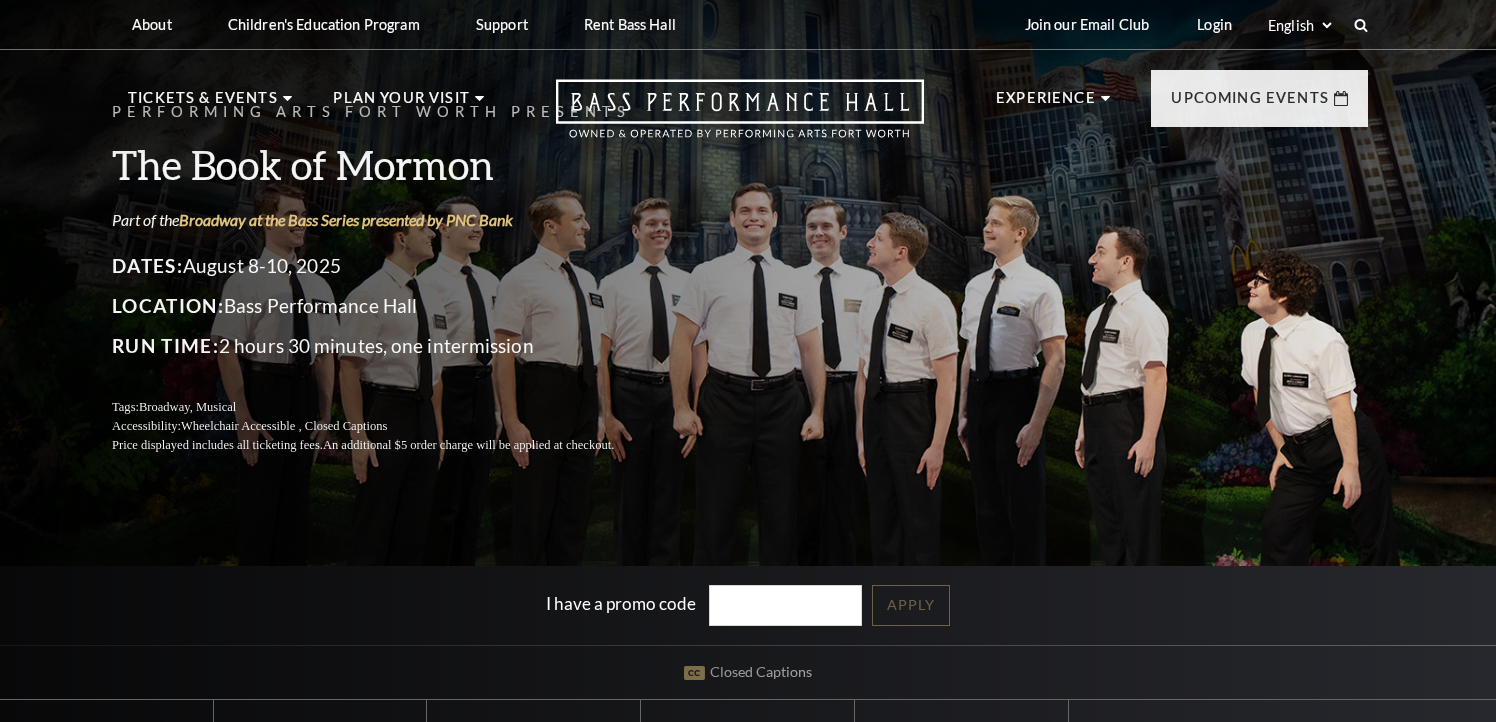 scroll, scrollTop: 0, scrollLeft: 0, axis: both 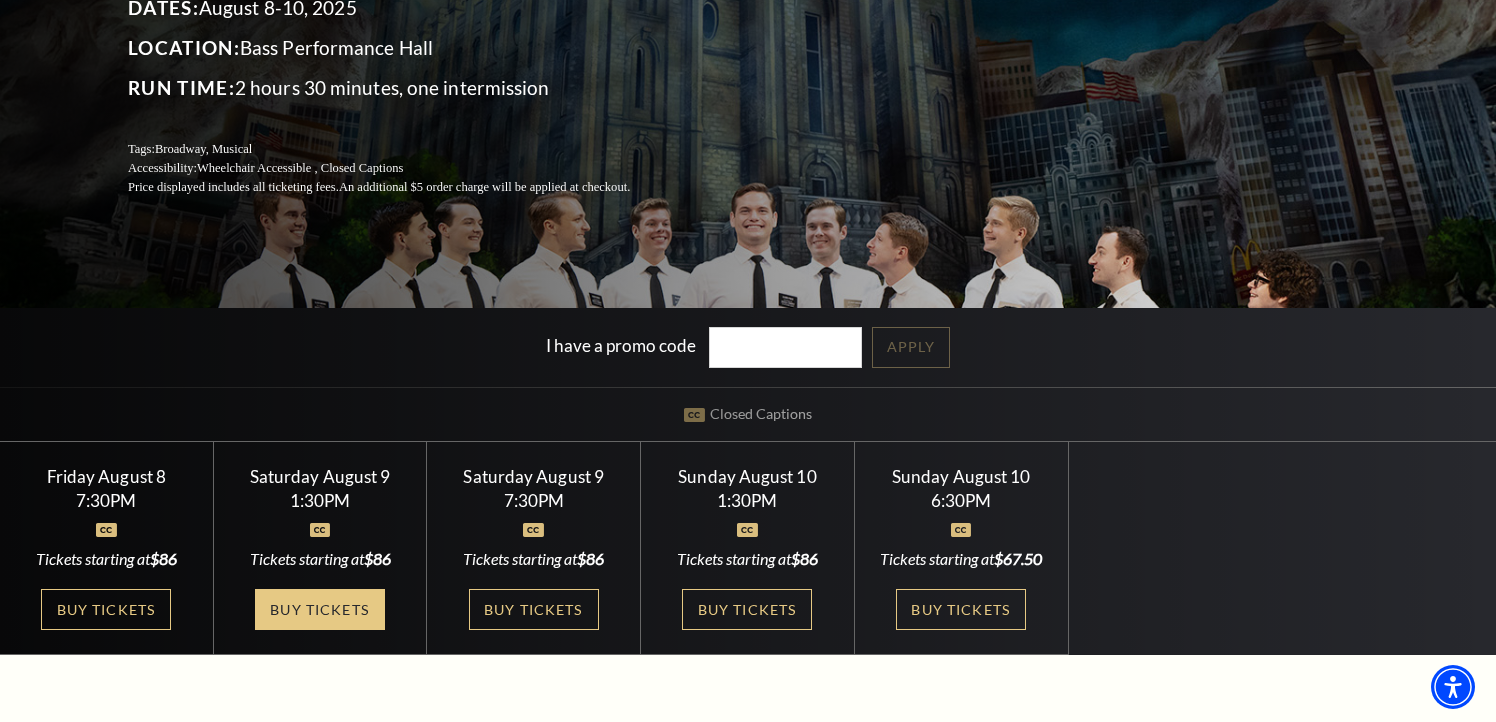 click on "Buy Tickets" at bounding box center (320, 609) 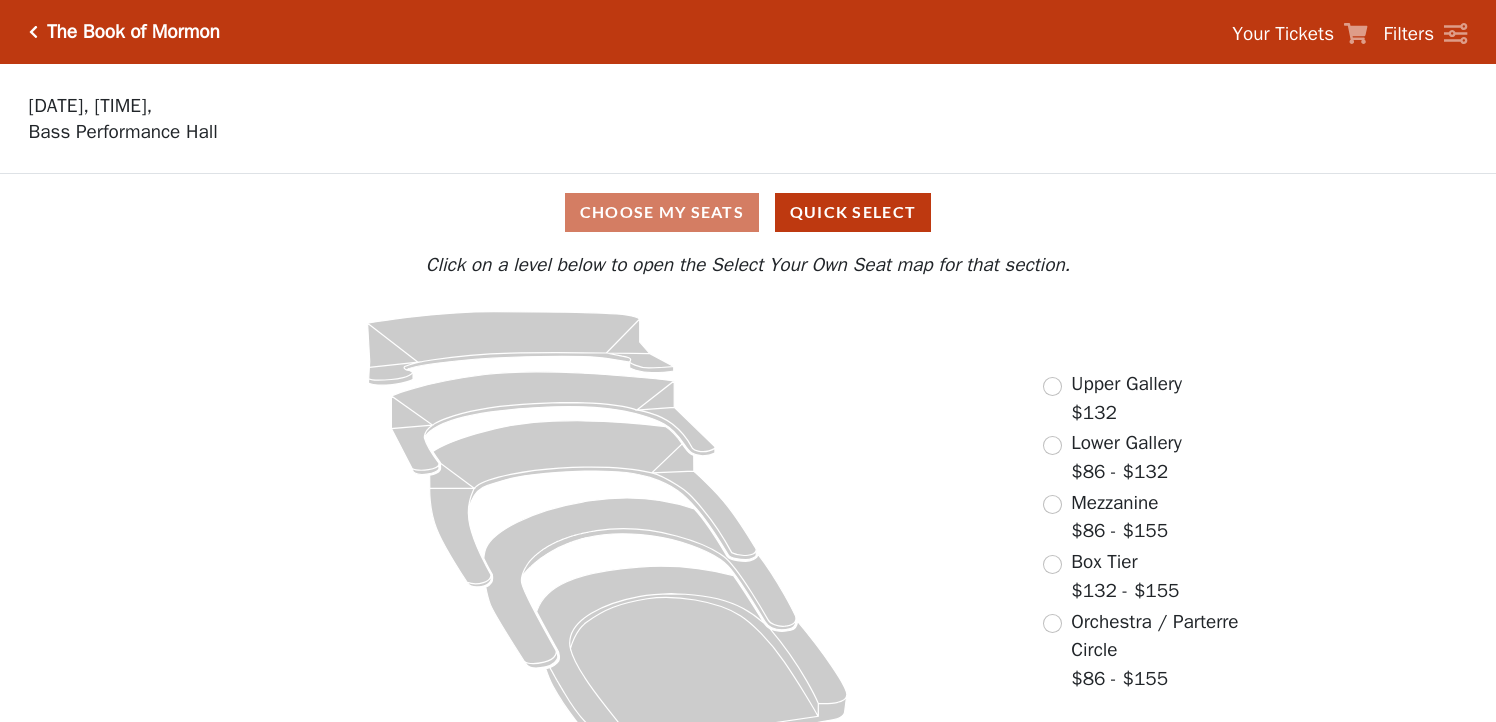 scroll, scrollTop: 0, scrollLeft: 0, axis: both 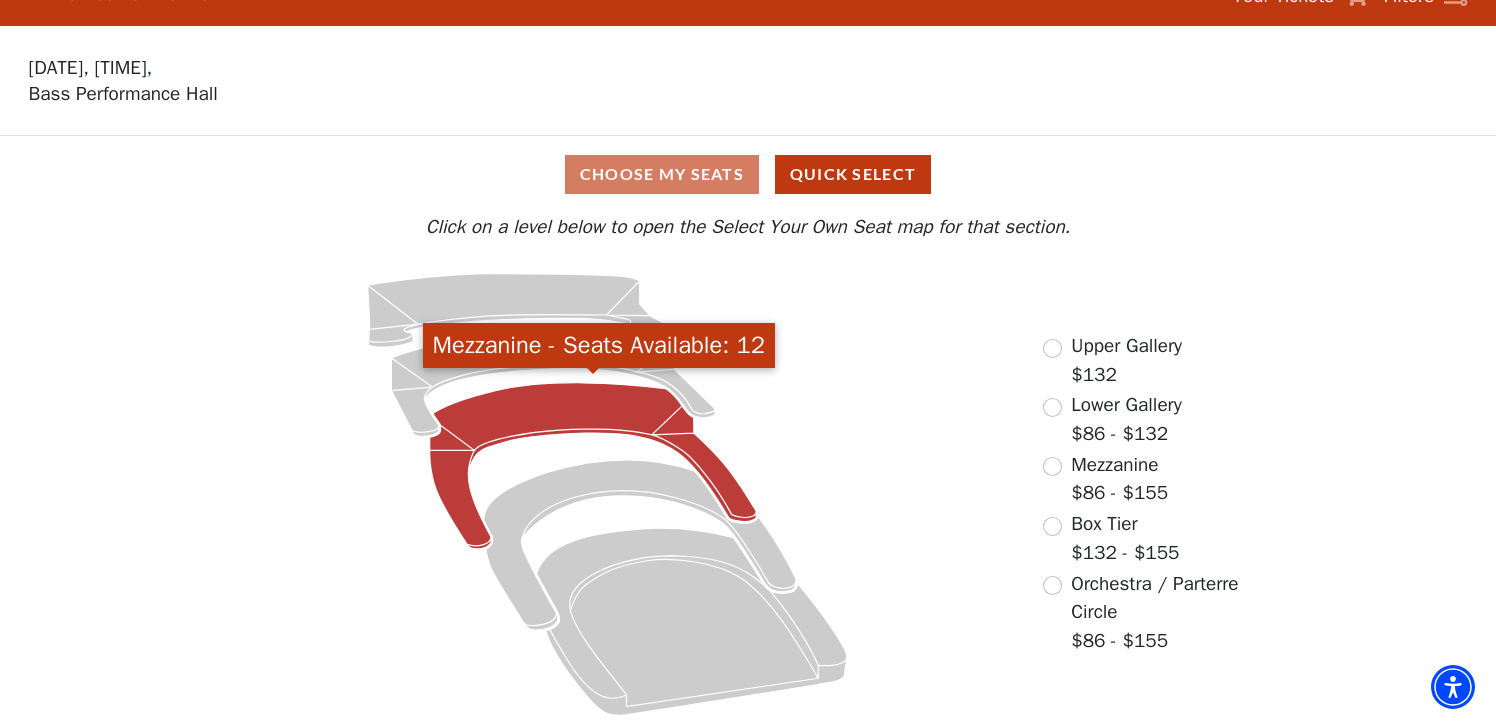 click 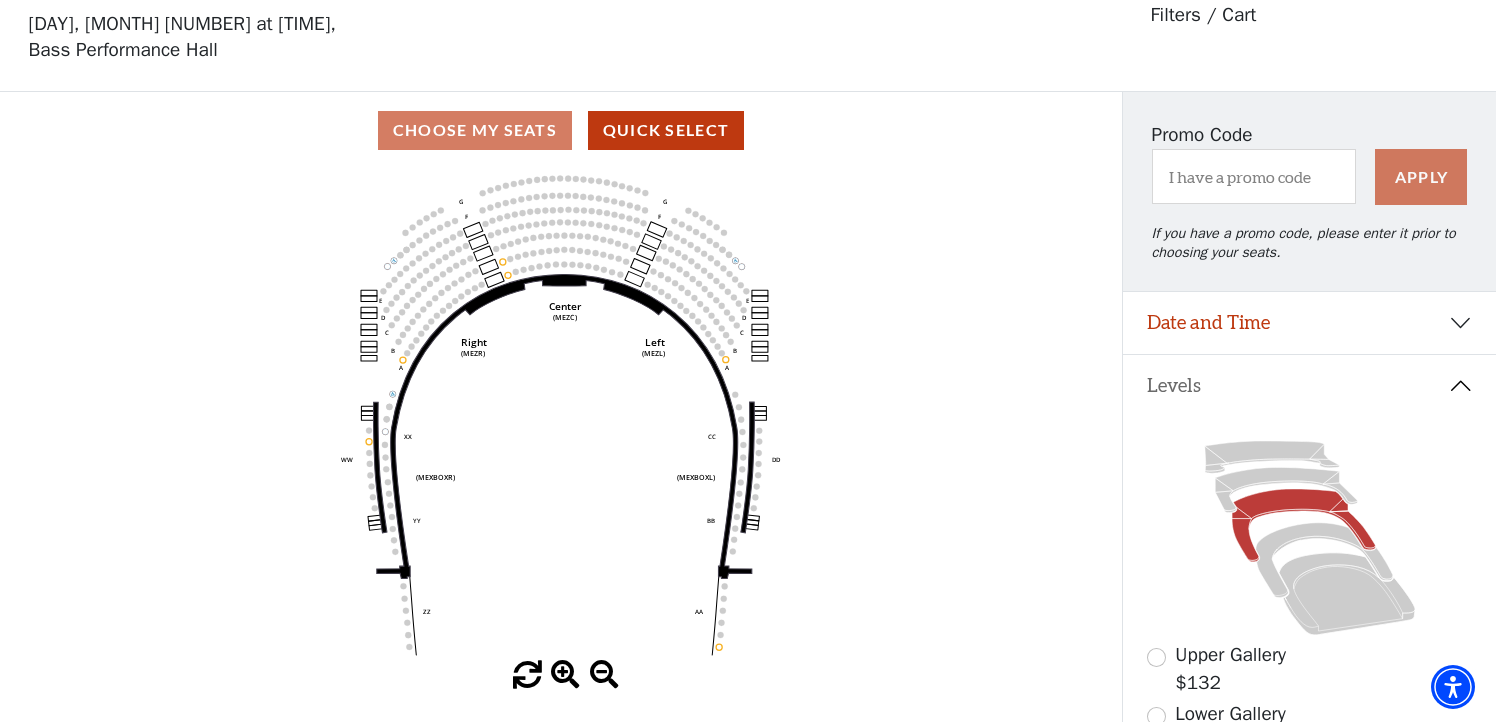 scroll, scrollTop: 92, scrollLeft: 0, axis: vertical 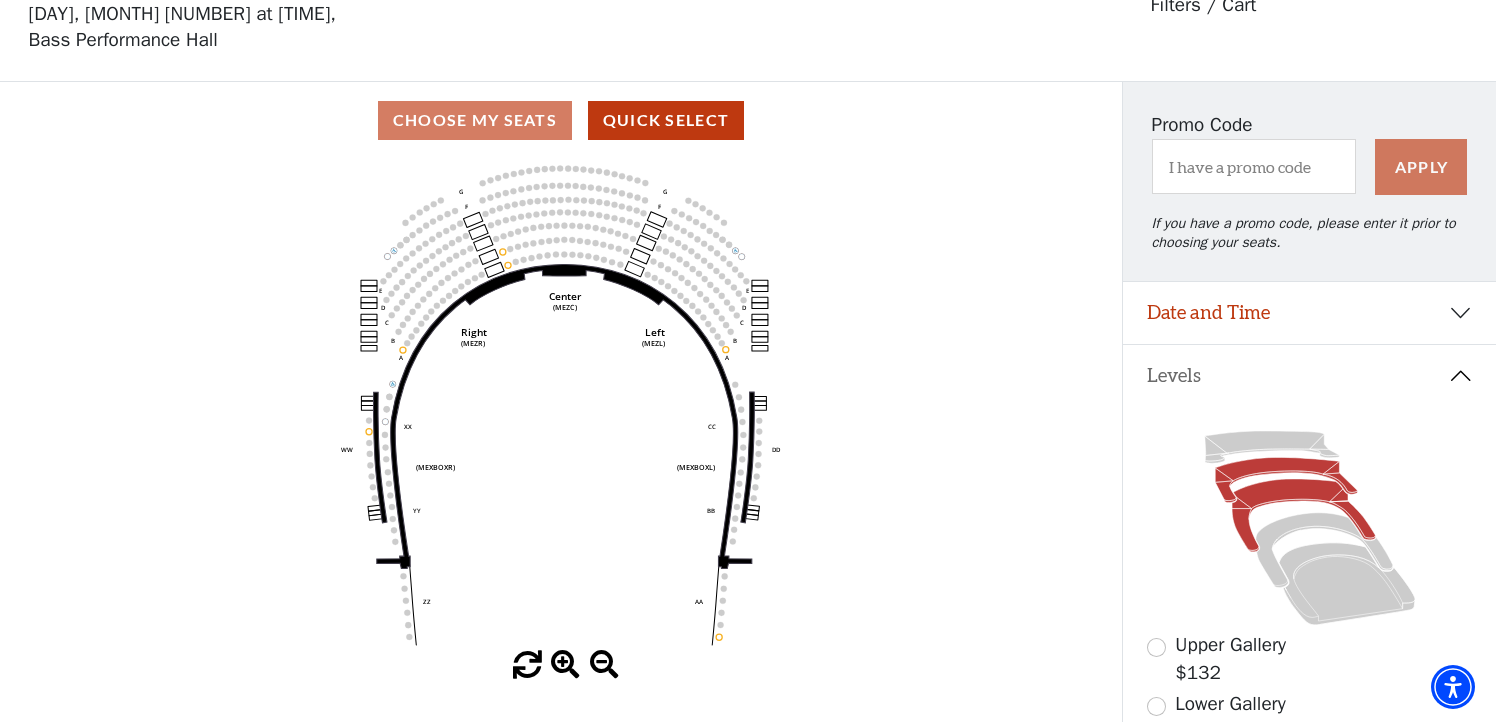 click 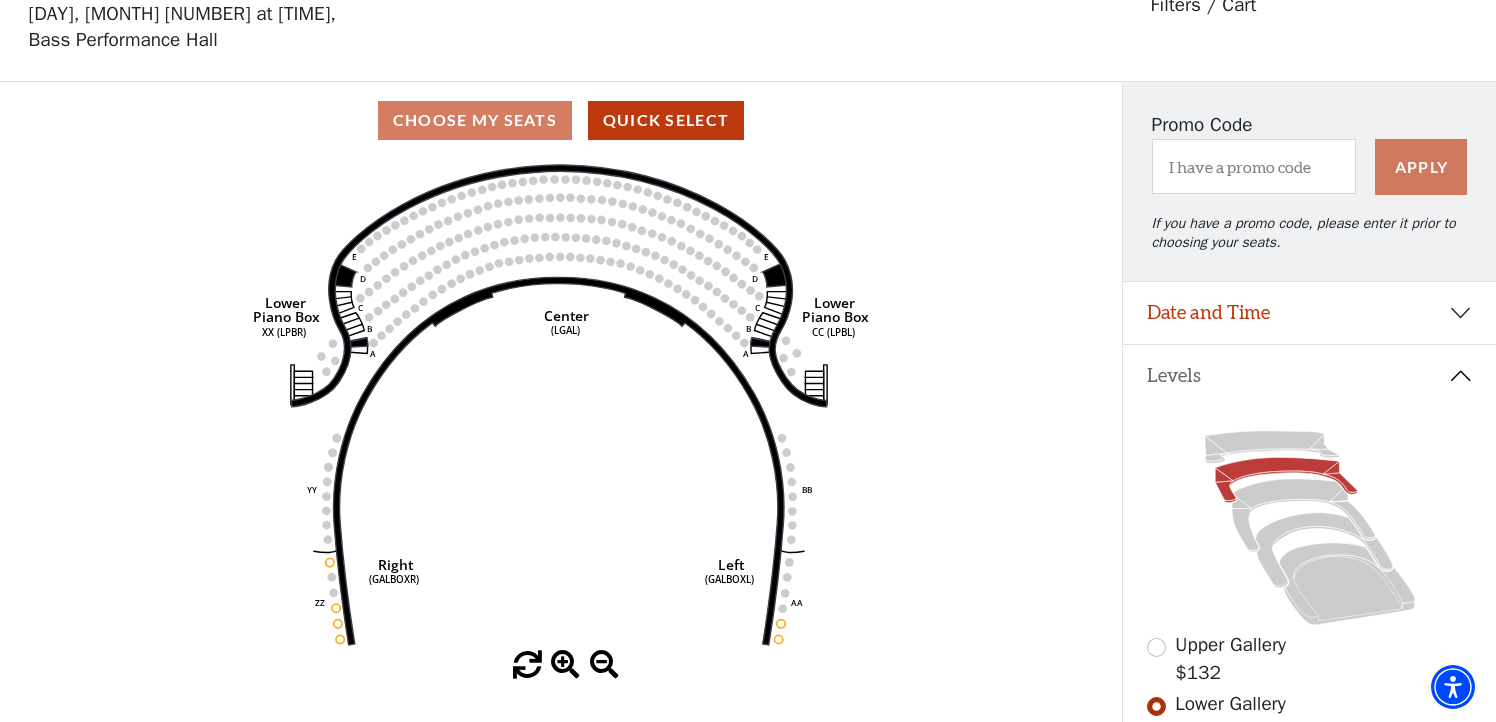 scroll, scrollTop: 0, scrollLeft: 0, axis: both 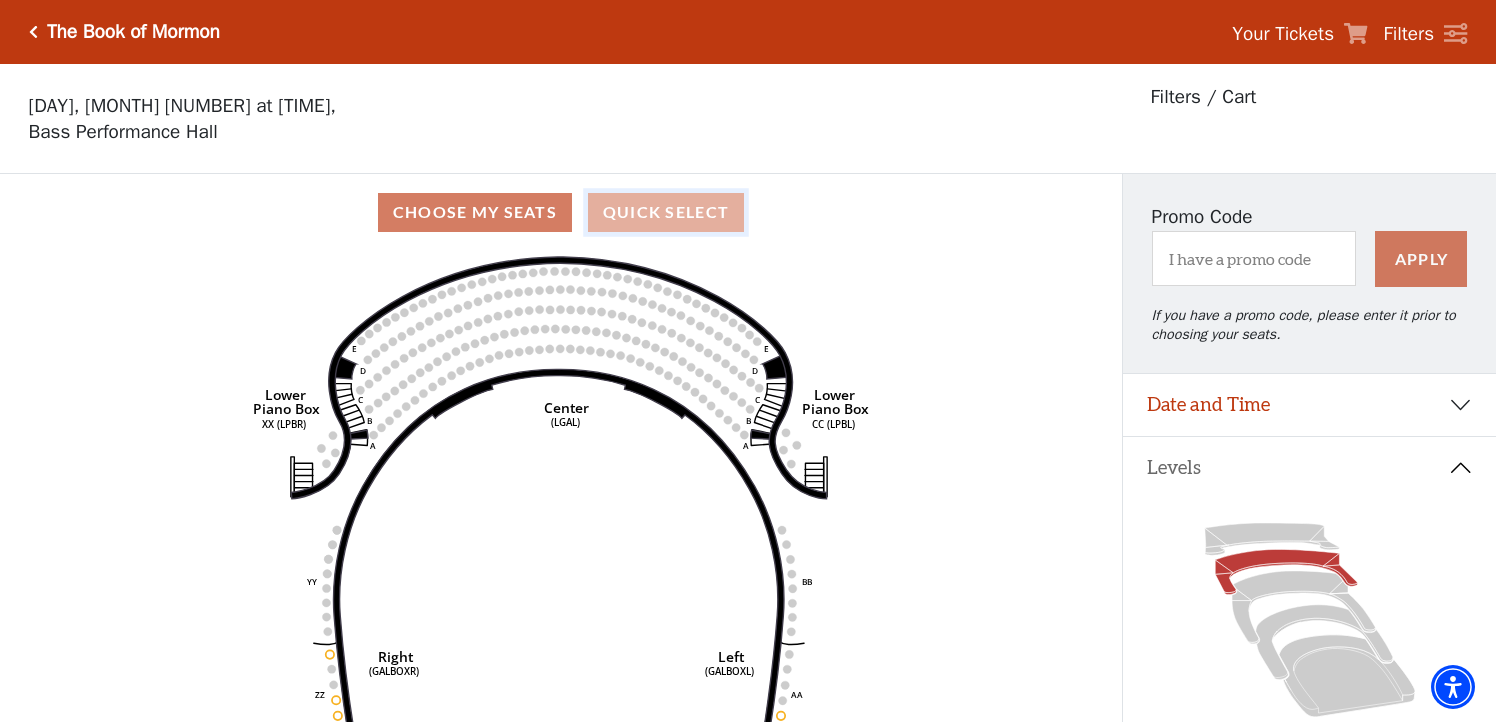 click on "Quick Select" at bounding box center [666, 212] 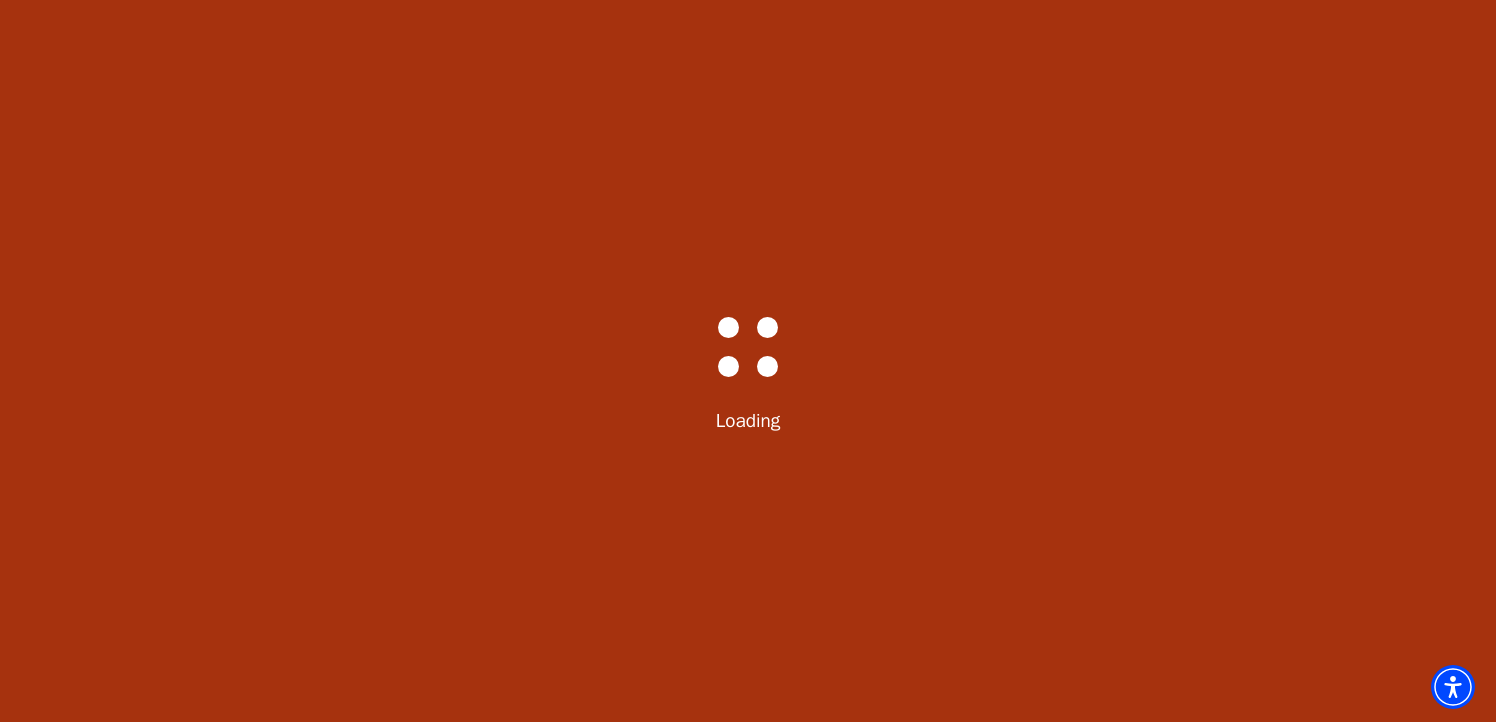 select on "6286" 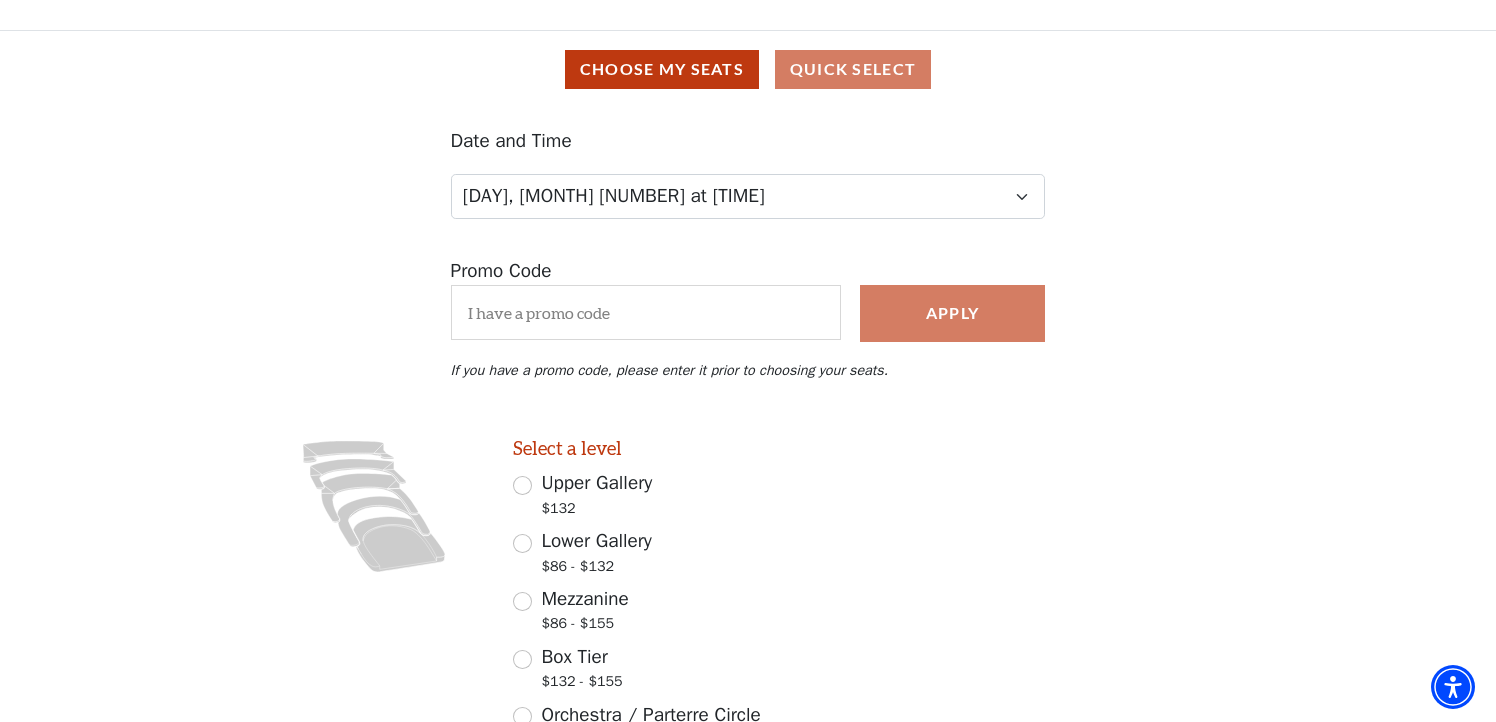 scroll, scrollTop: 0, scrollLeft: 0, axis: both 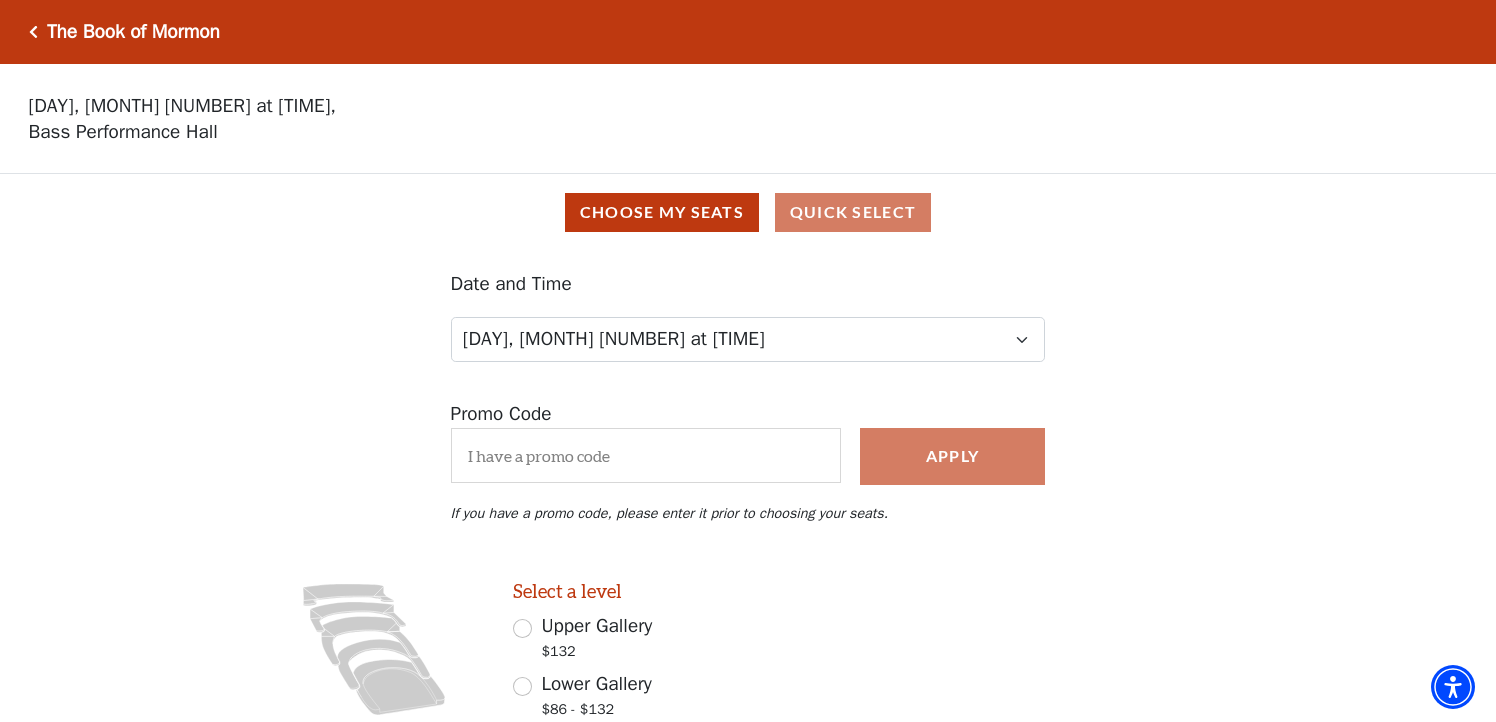 click at bounding box center (33, 32) 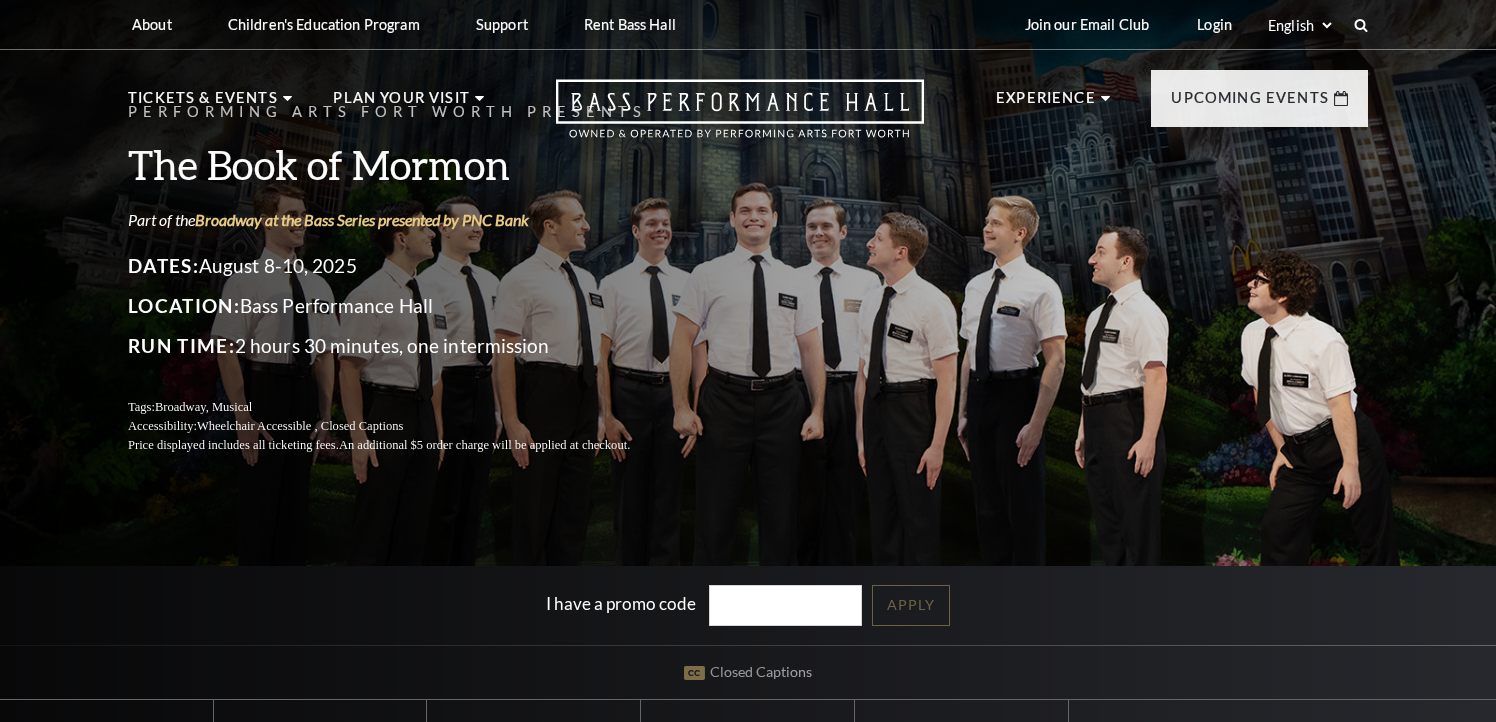 scroll, scrollTop: 0, scrollLeft: 0, axis: both 